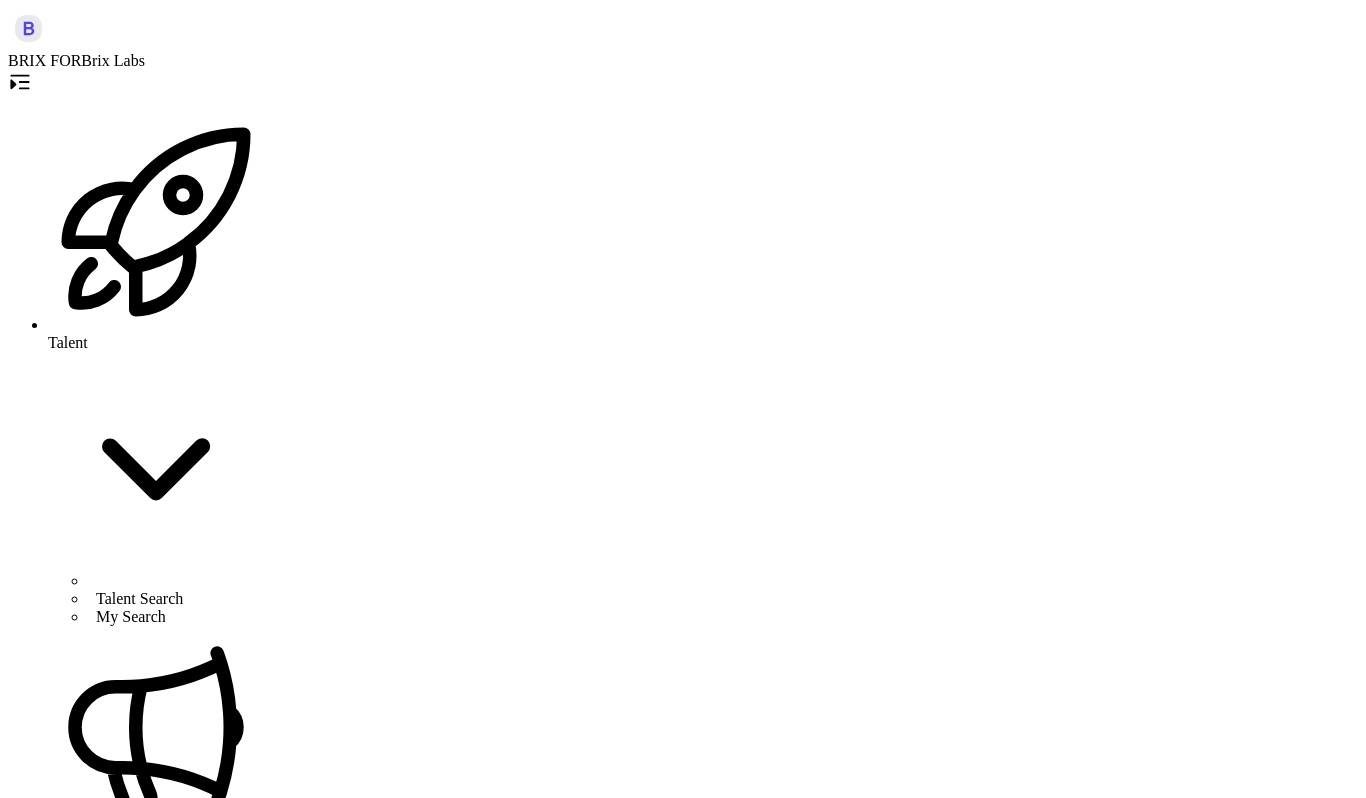 scroll, scrollTop: 0, scrollLeft: 0, axis: both 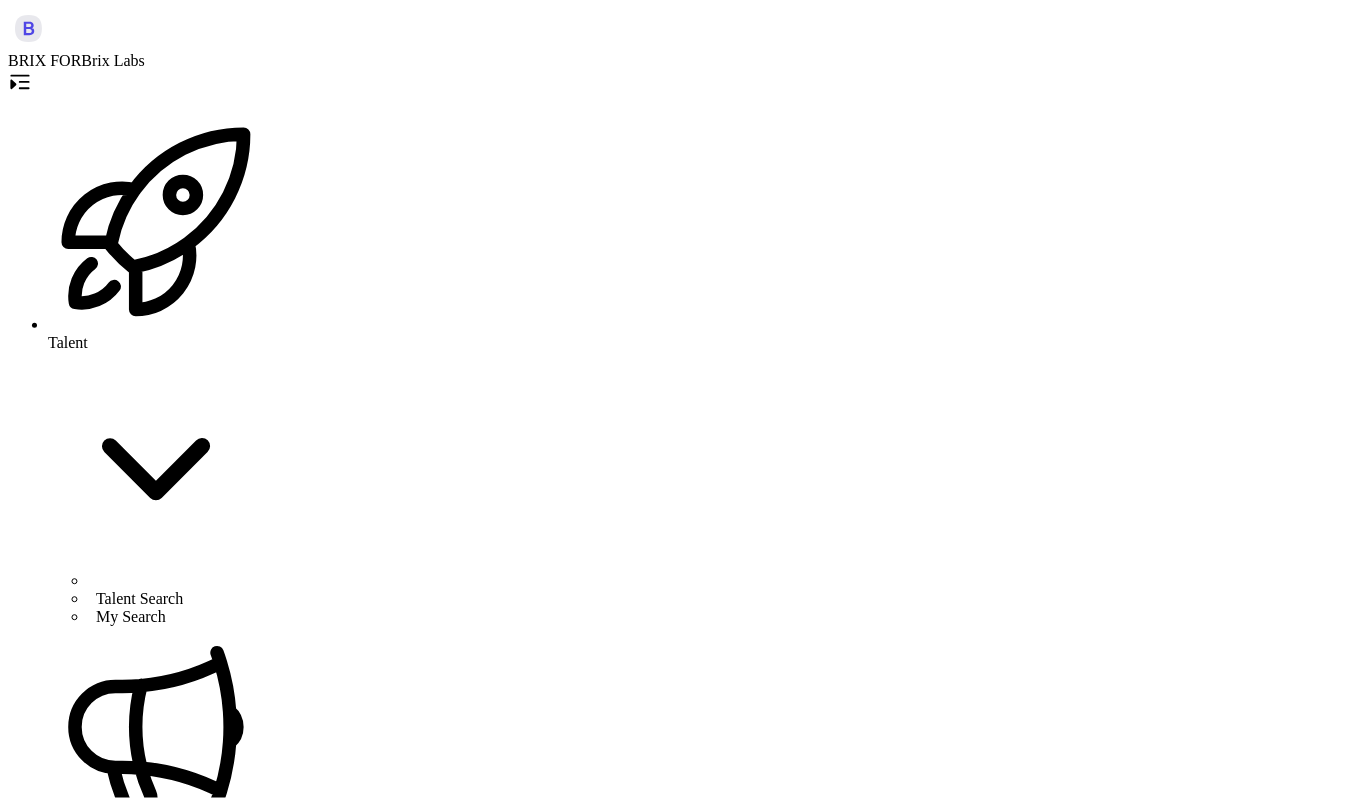 click on "Job Board" at bounding box center (176, 1111) 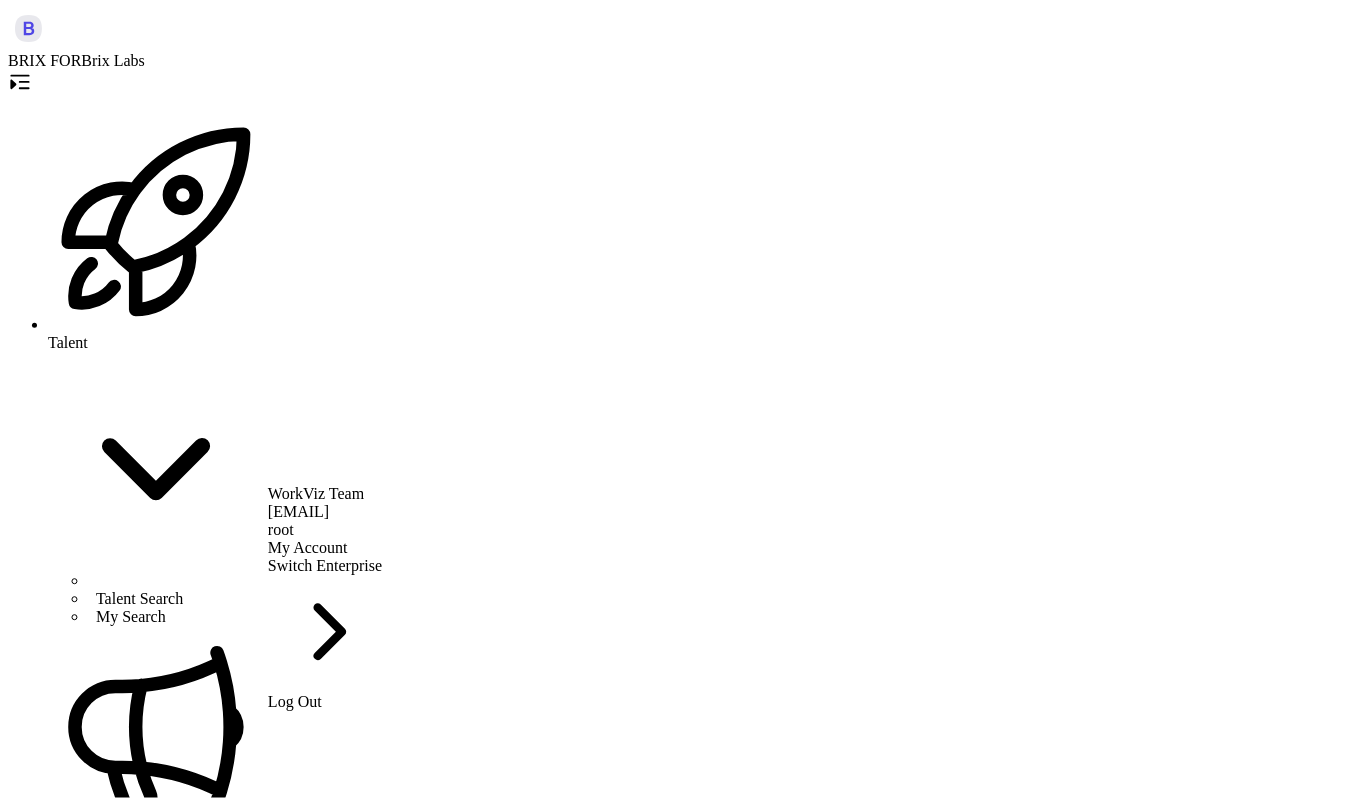 click on "Switch Enterprise" at bounding box center [325, 625] 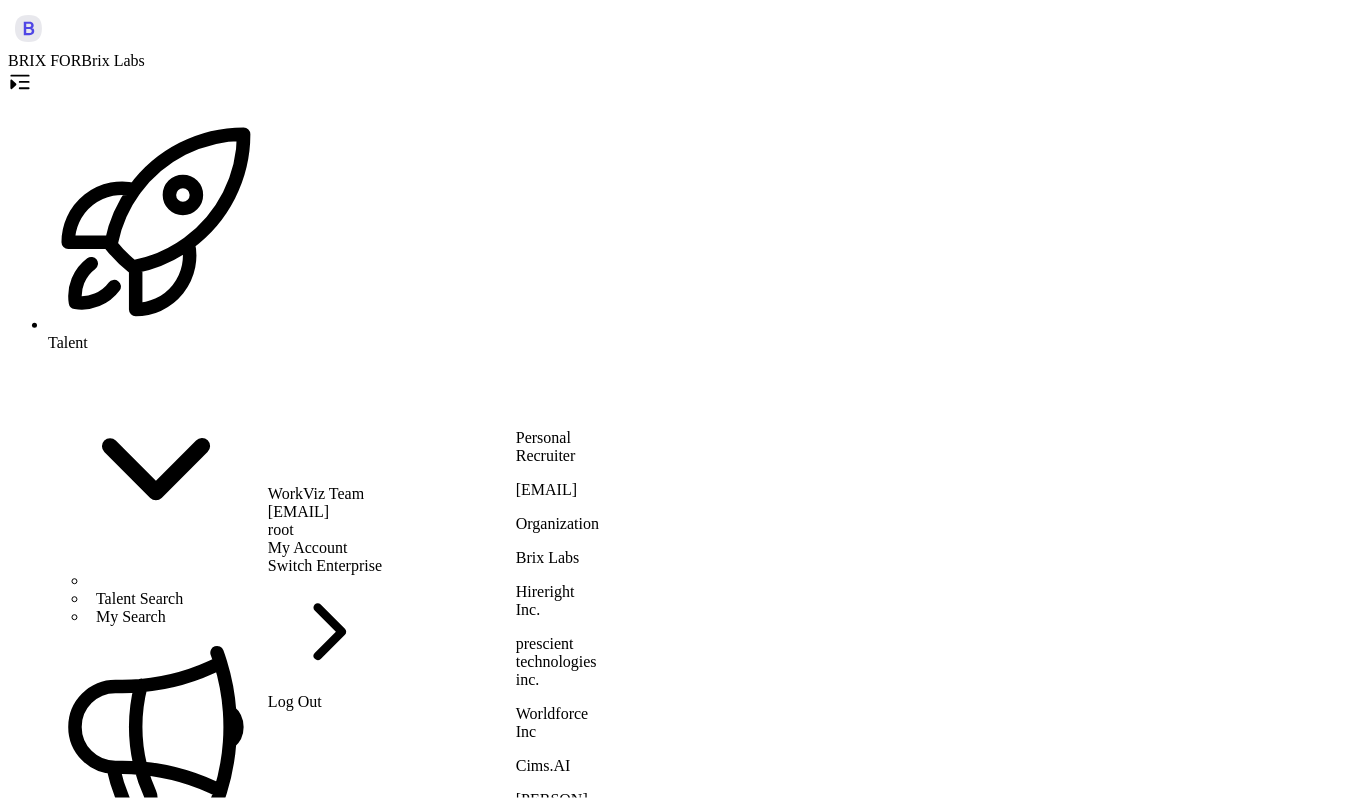 click on "Hireright Inc." at bounding box center (557, 558) 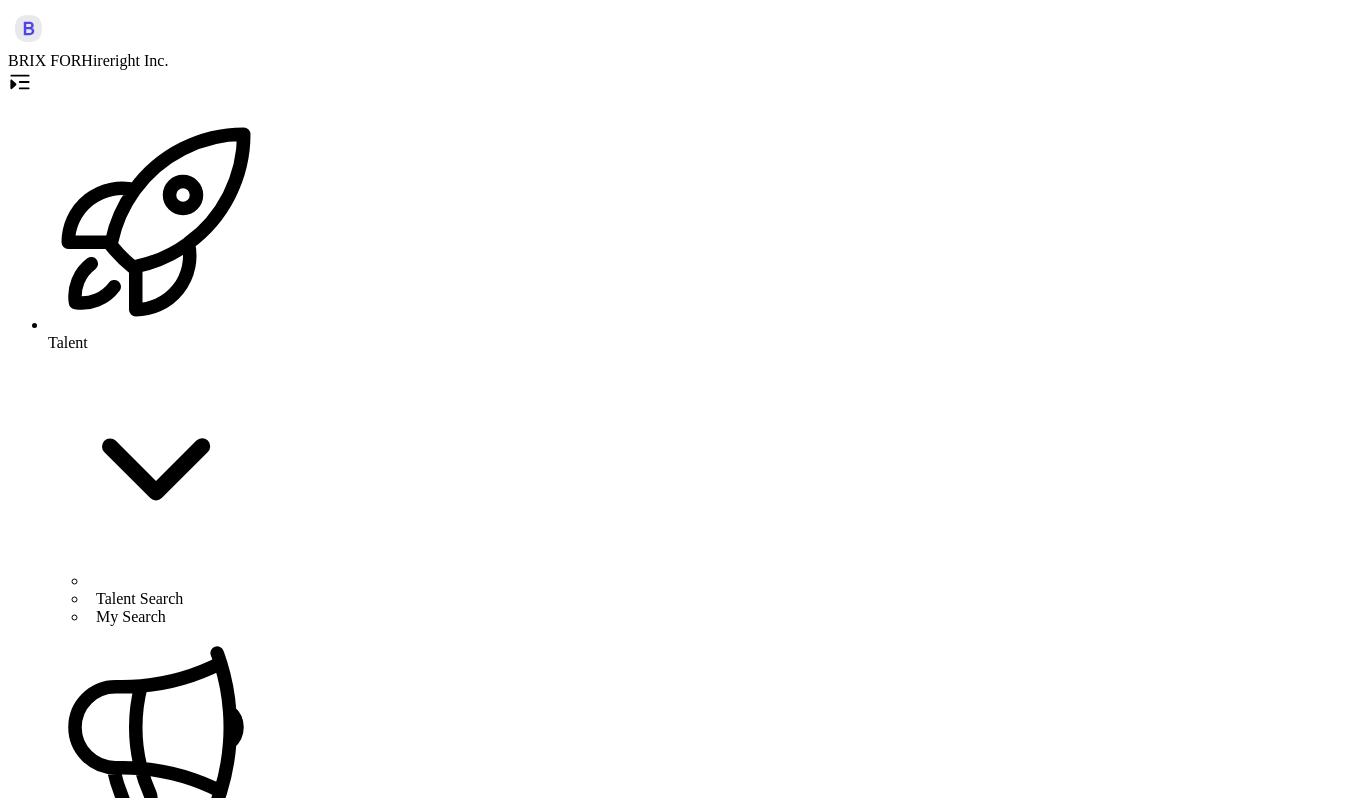 scroll, scrollTop: 0, scrollLeft: 0, axis: both 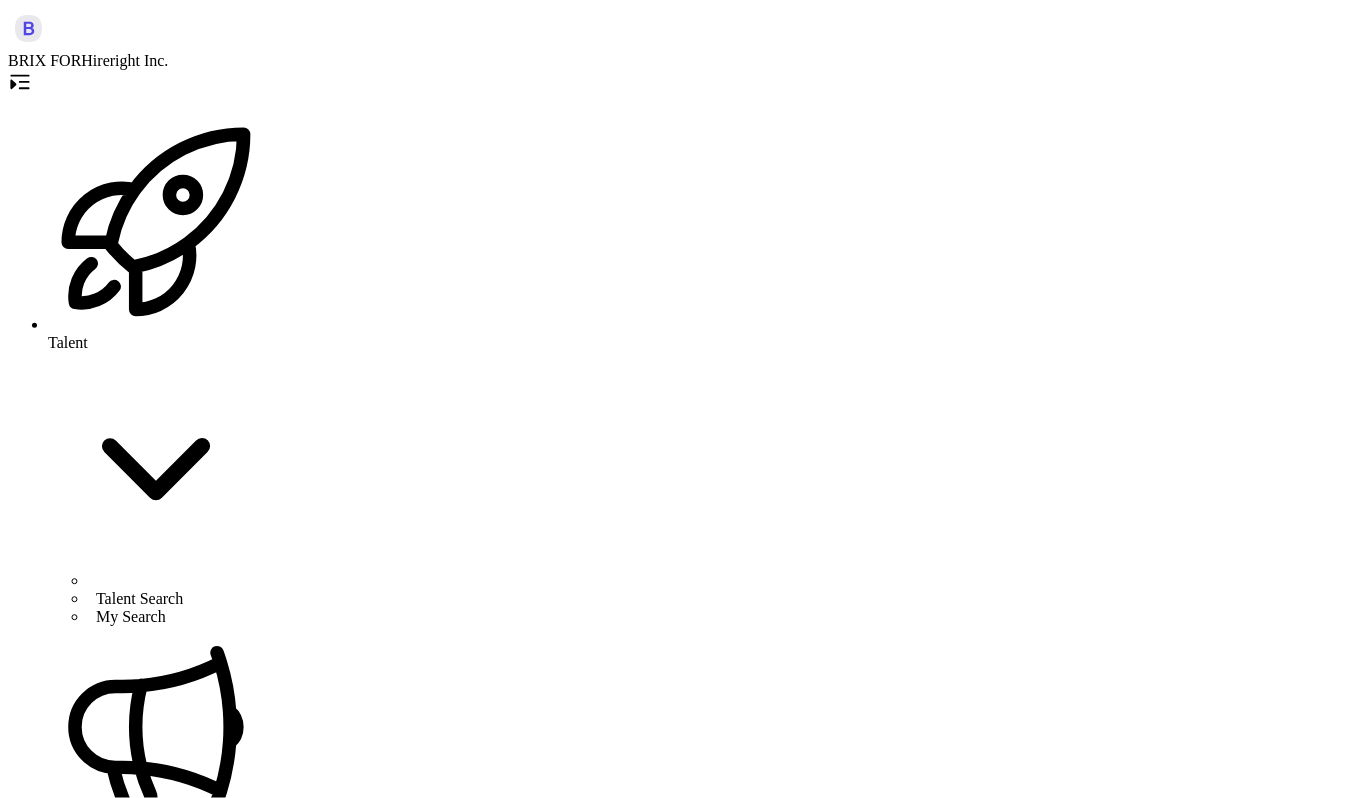 click on "Large Language Model (LLM) Research Engineer (Remote Friendly)" at bounding box center [35, 4998] 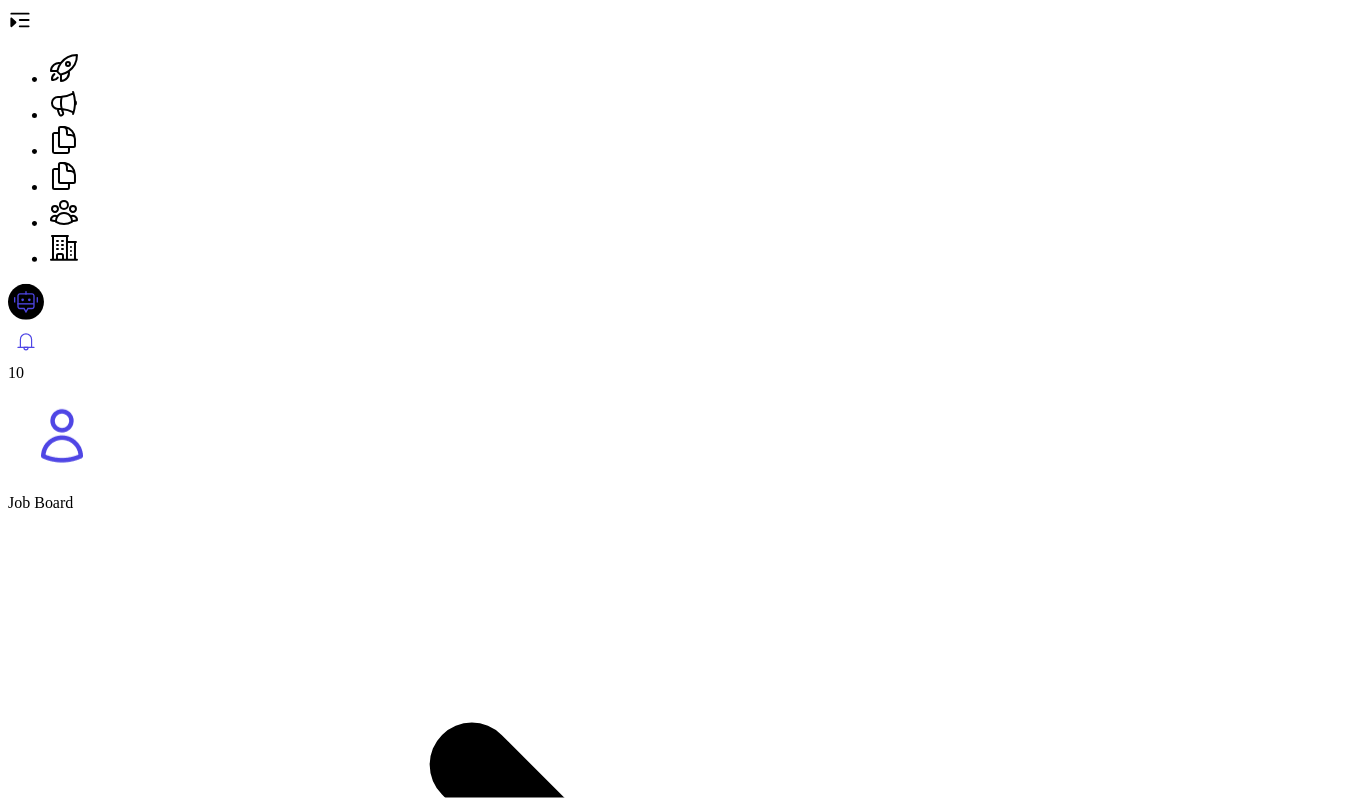 click at bounding box center [683, 4794] 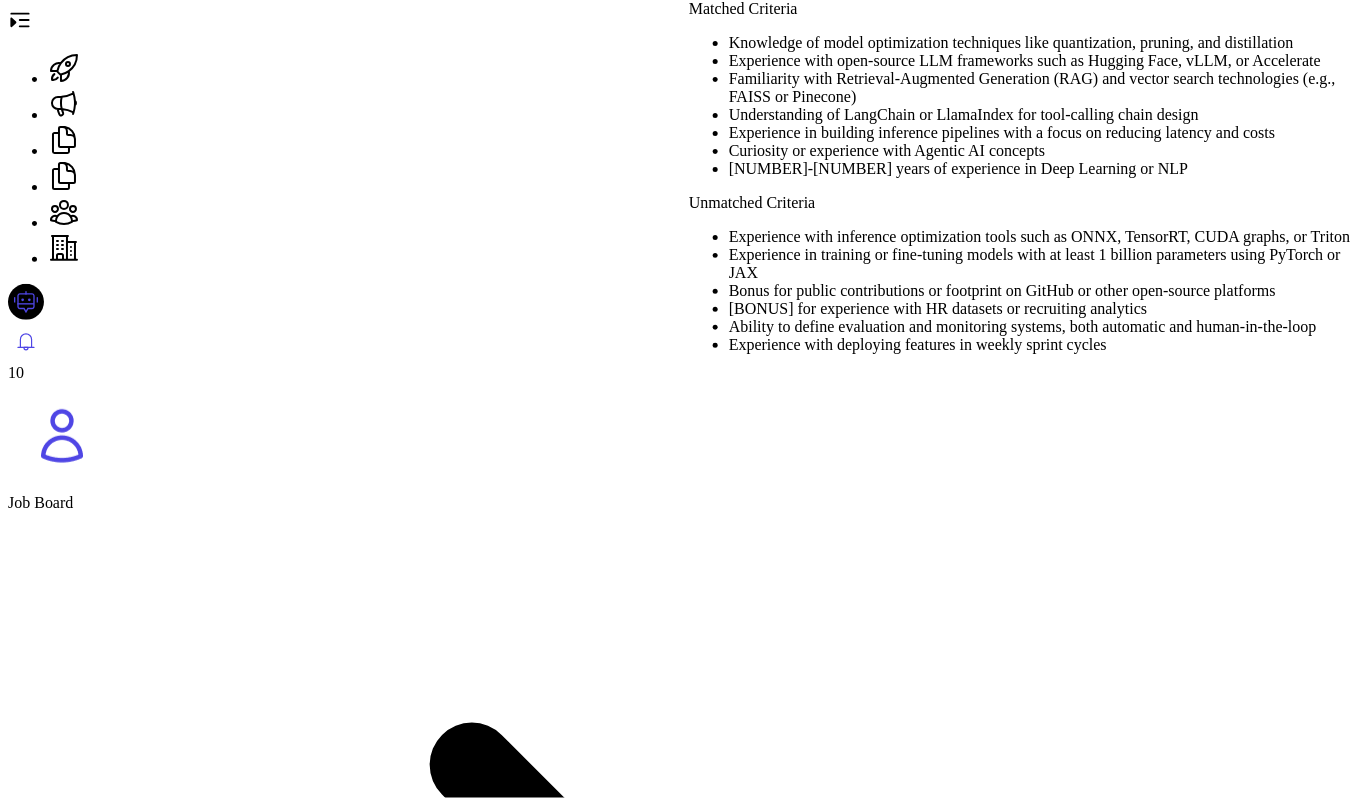 click on "Experience in training or fine-tuning models with at least 1 billion parameters using PyTorch or JAX" at bounding box center [1047, 237] 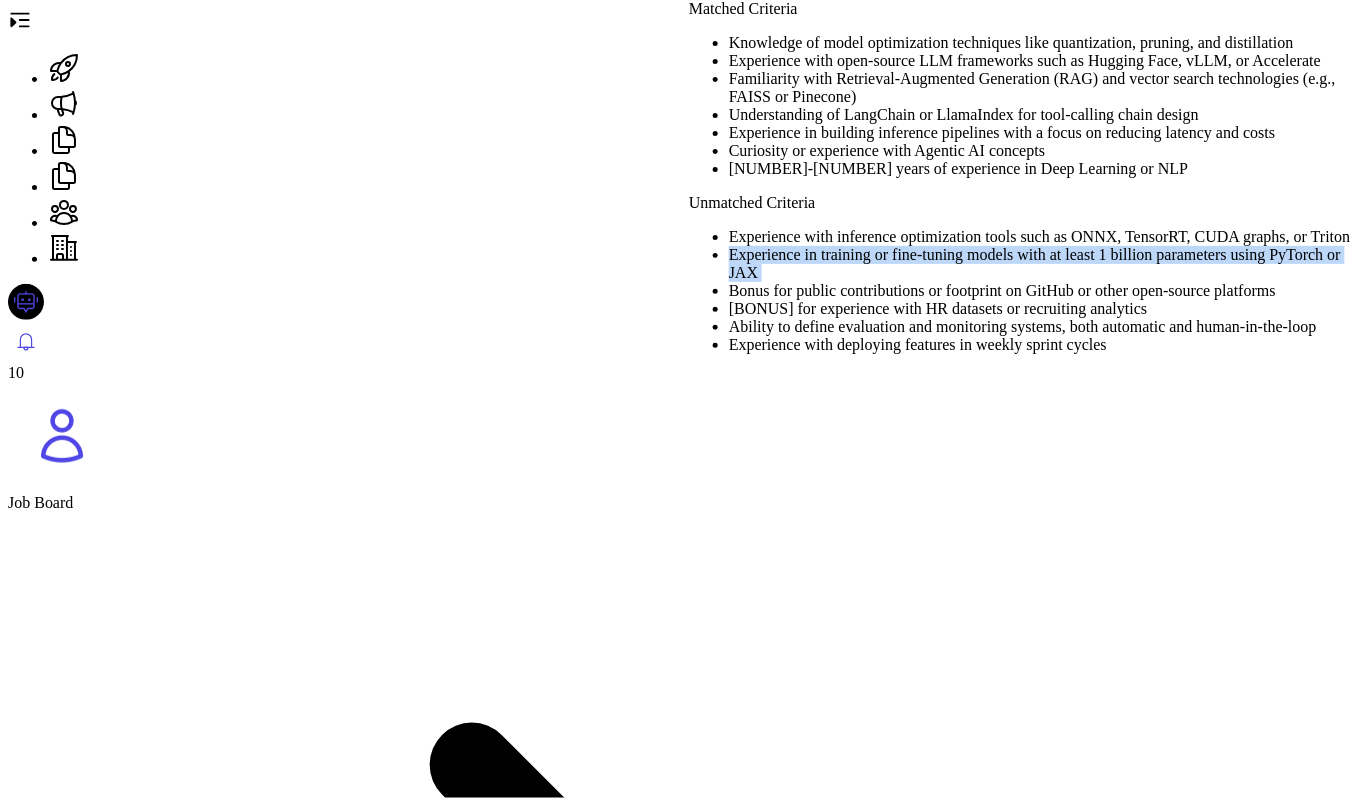 click on "Experience in training or fine-tuning models with at least 1 billion parameters using PyTorch or JAX" at bounding box center (1047, 237) 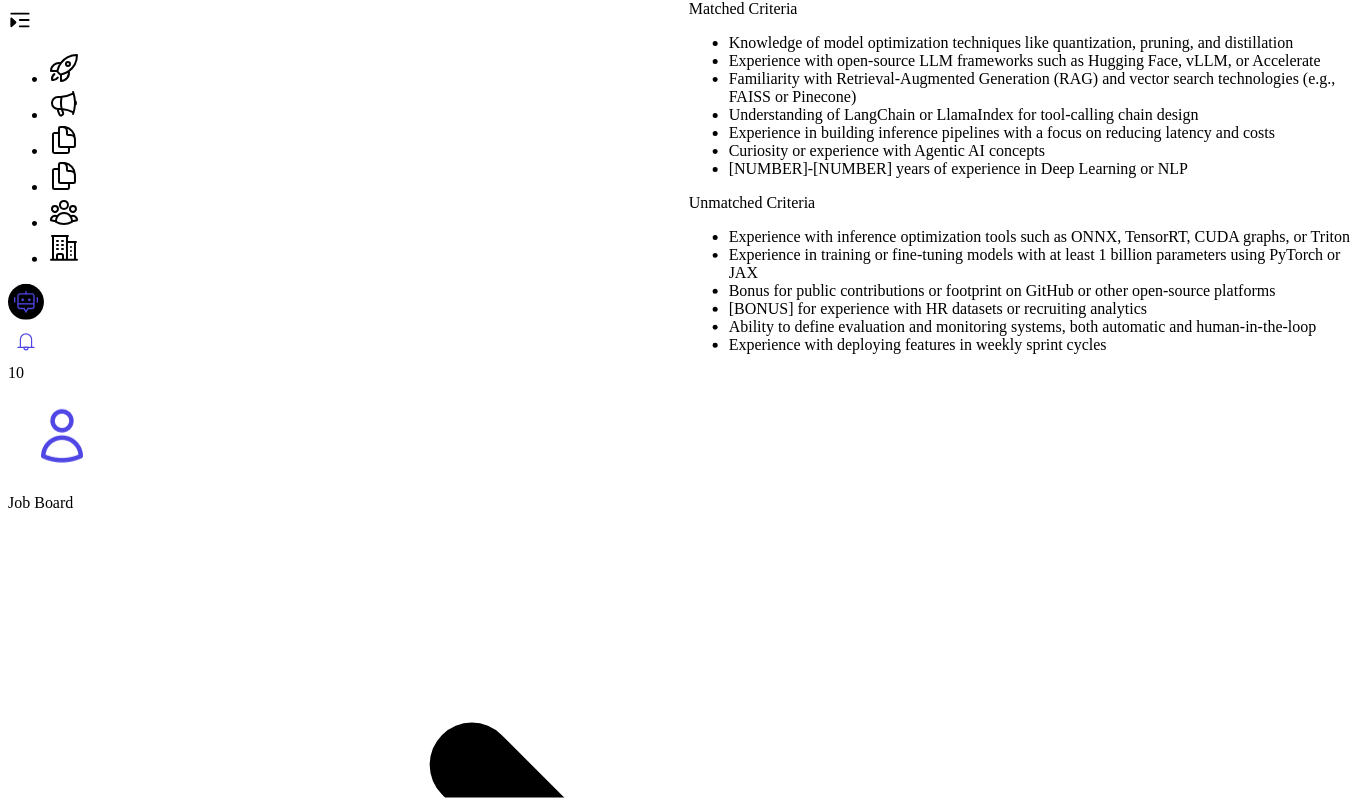 click on "[BONUS] for experience with HR datasets or recruiting analytics" at bounding box center [1047, 237] 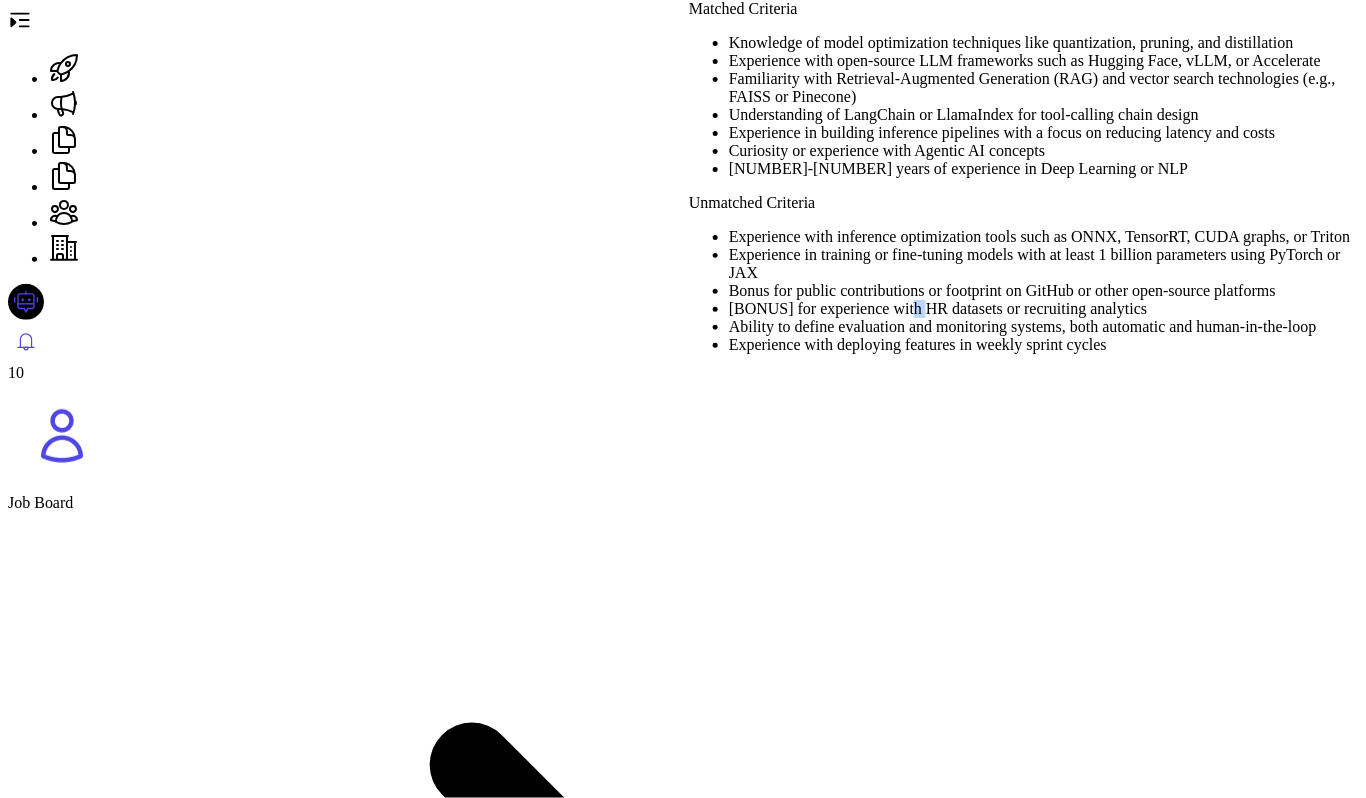 click on "[BONUS] for experience with HR datasets or recruiting analytics" at bounding box center [1047, 237] 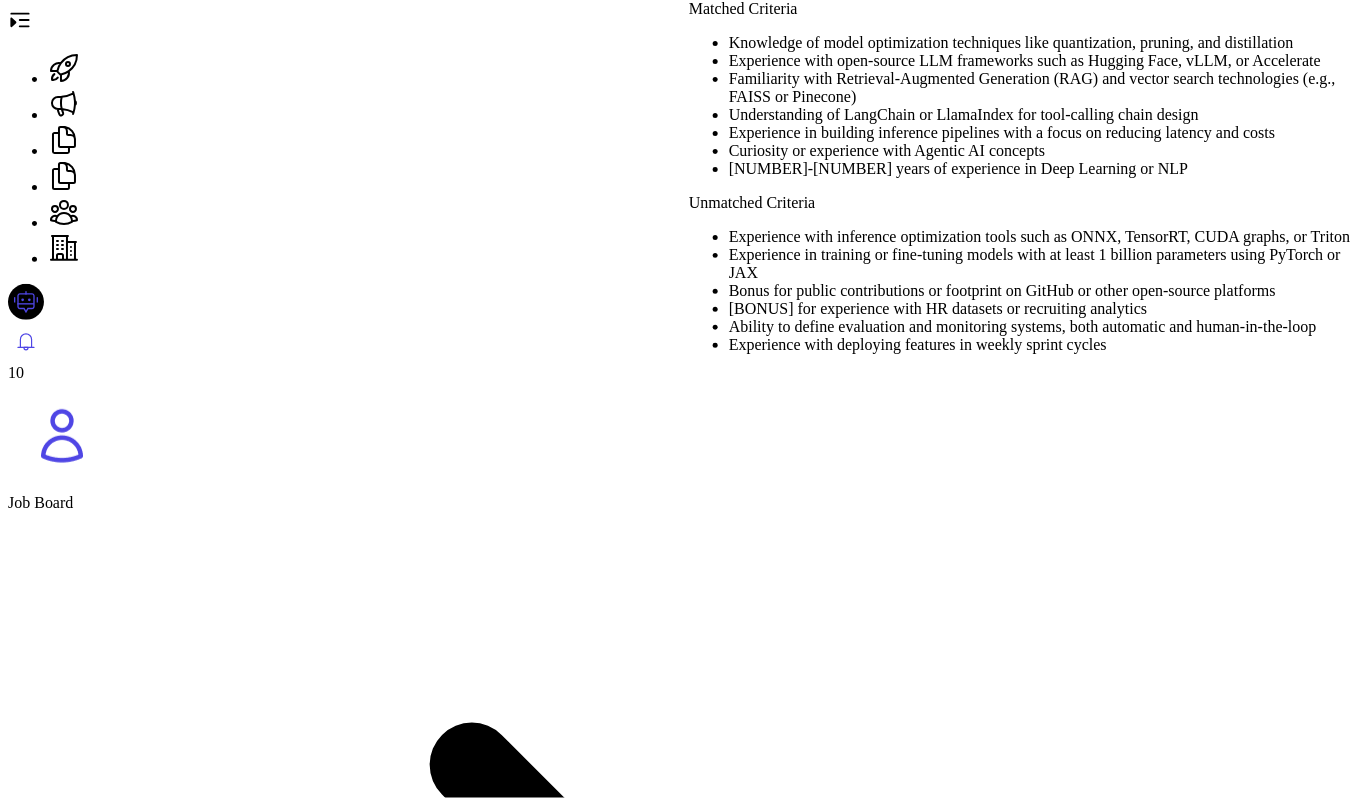 click on "Experience with deploying features in weekly sprint cycles" at bounding box center (1047, 237) 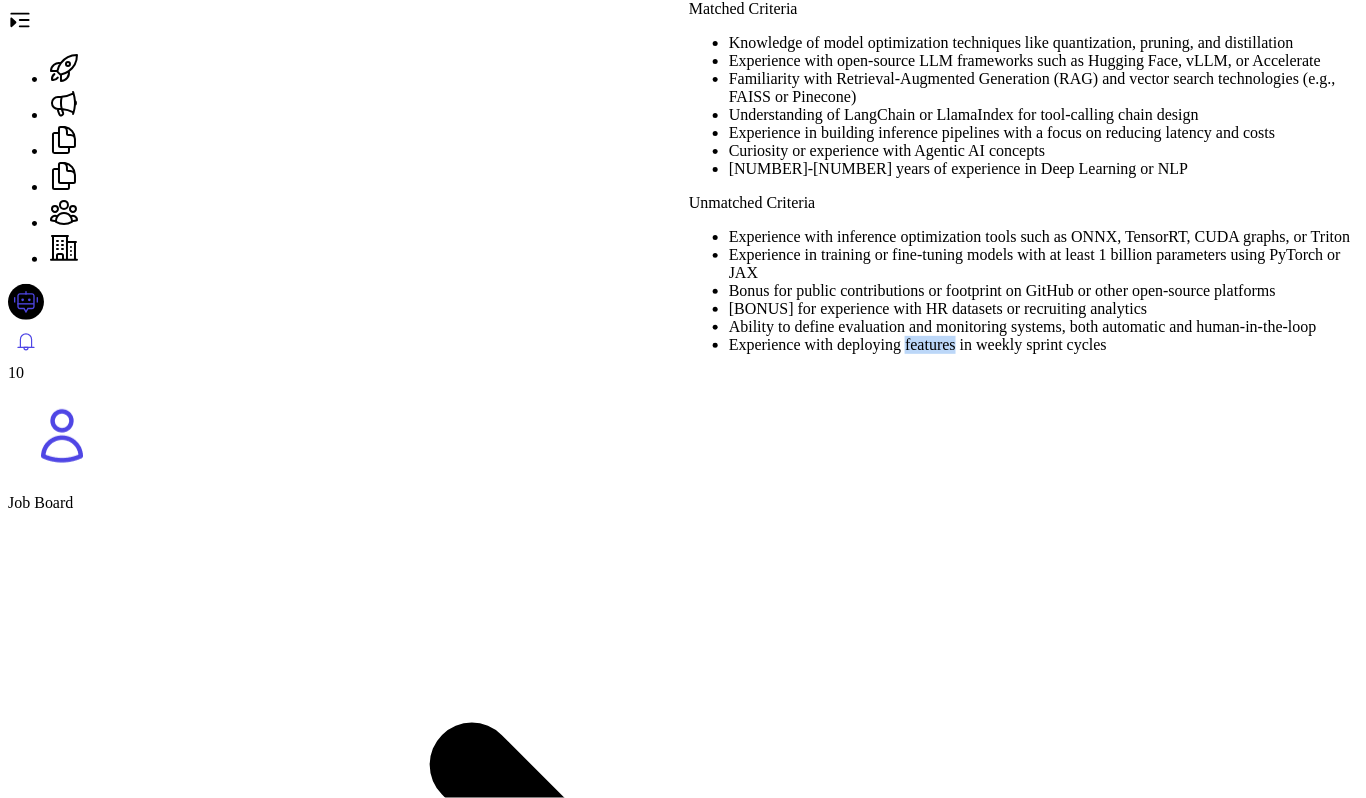 click on "Experience with deploying features in weekly sprint cycles" at bounding box center (1047, 237) 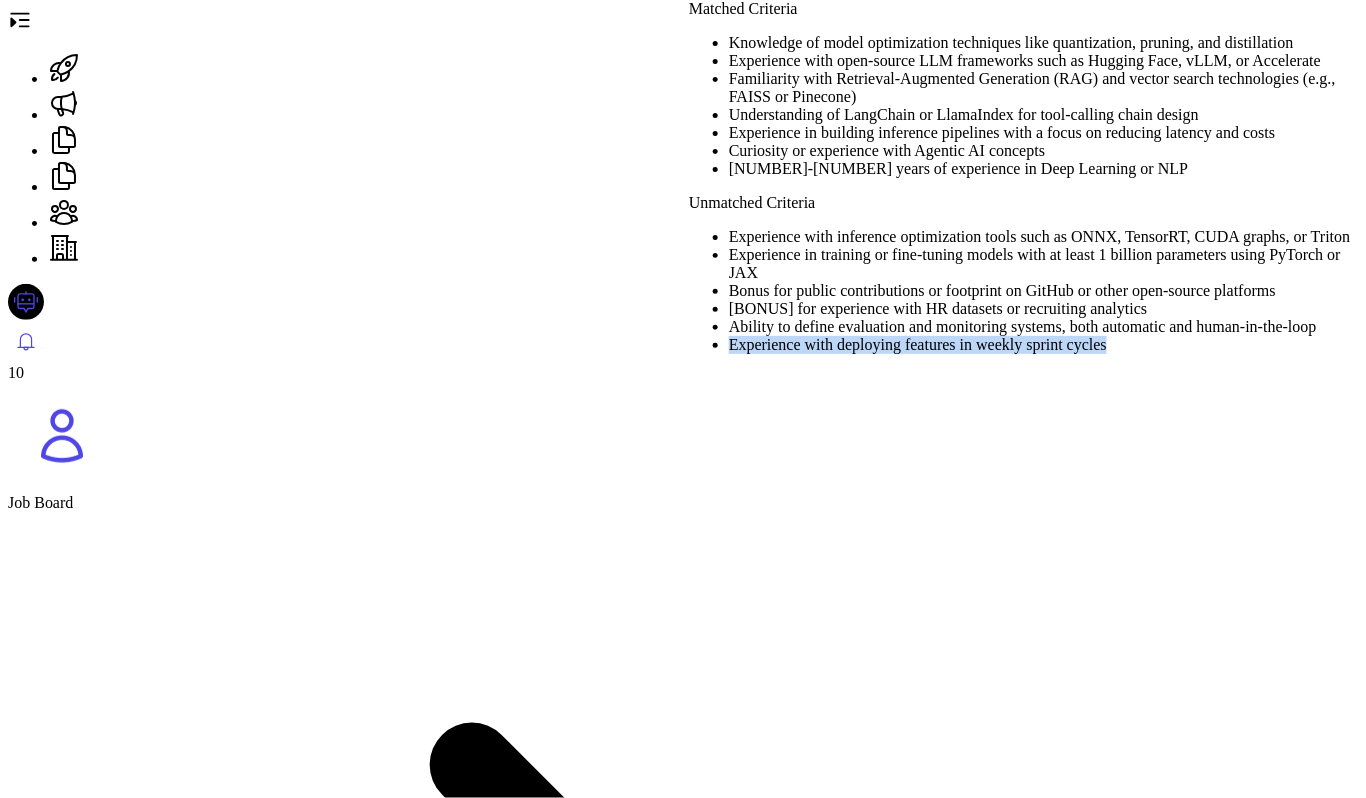 click on "Experience with deploying features in weekly sprint cycles" at bounding box center (1047, 237) 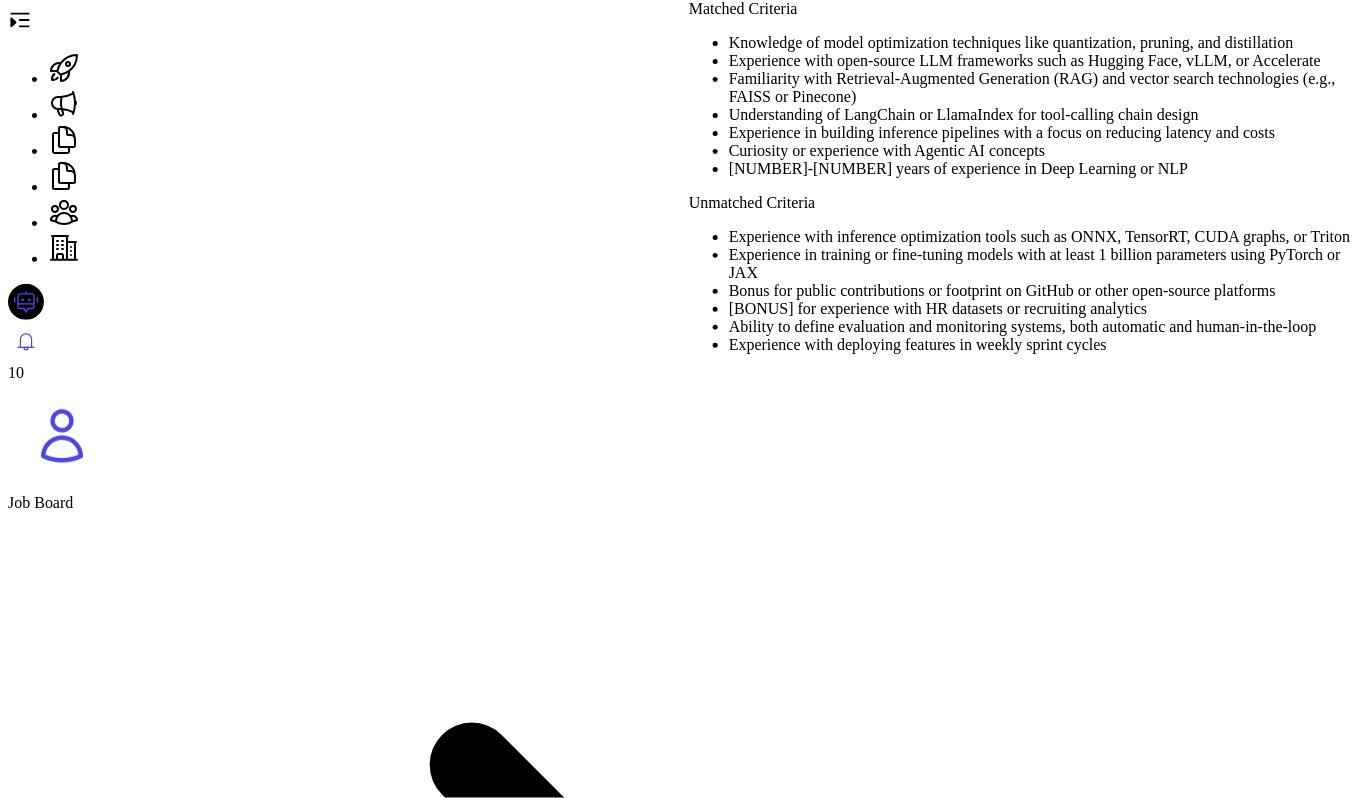 click on "[BONUS] for experience with HR datasets or recruiting analytics" at bounding box center [1047, 237] 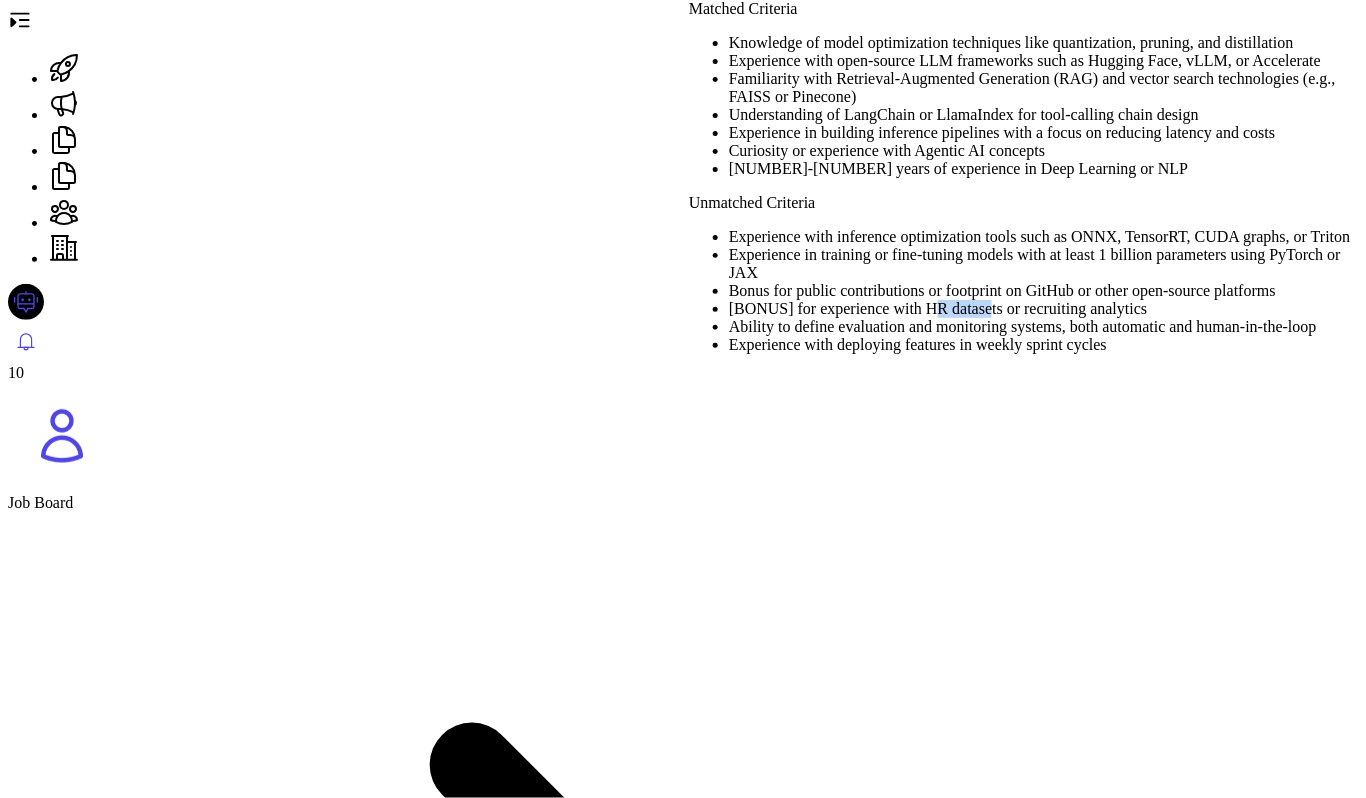 click on "[BONUS] for experience with HR datasets or recruiting analytics" at bounding box center (1047, 237) 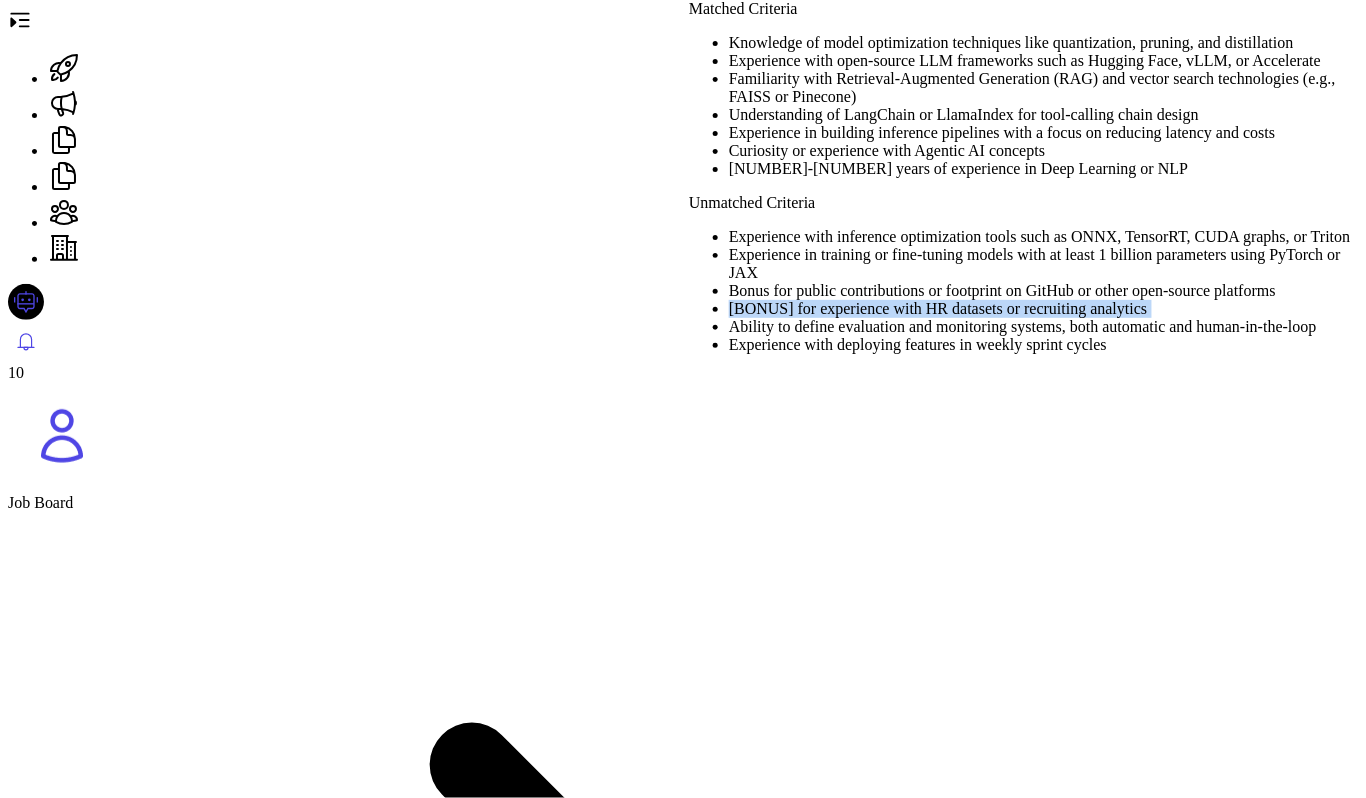 click on "Experience in training or fine-tuning models with at least 1 billion parameters using PyTorch or JAX" at bounding box center (1047, 237) 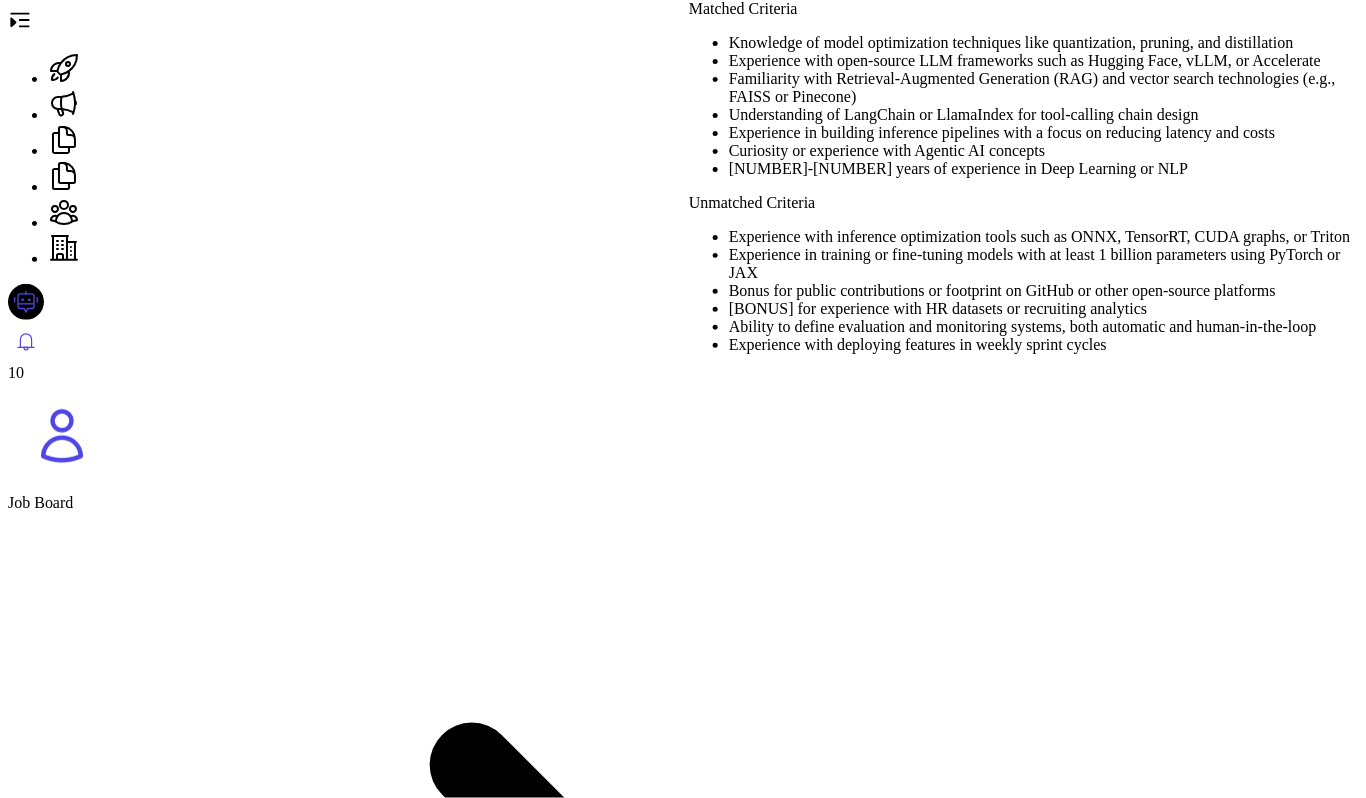 click on "Experience in training or fine-tuning models with at least 1 billion parameters using PyTorch or JAX" at bounding box center (1047, 237) 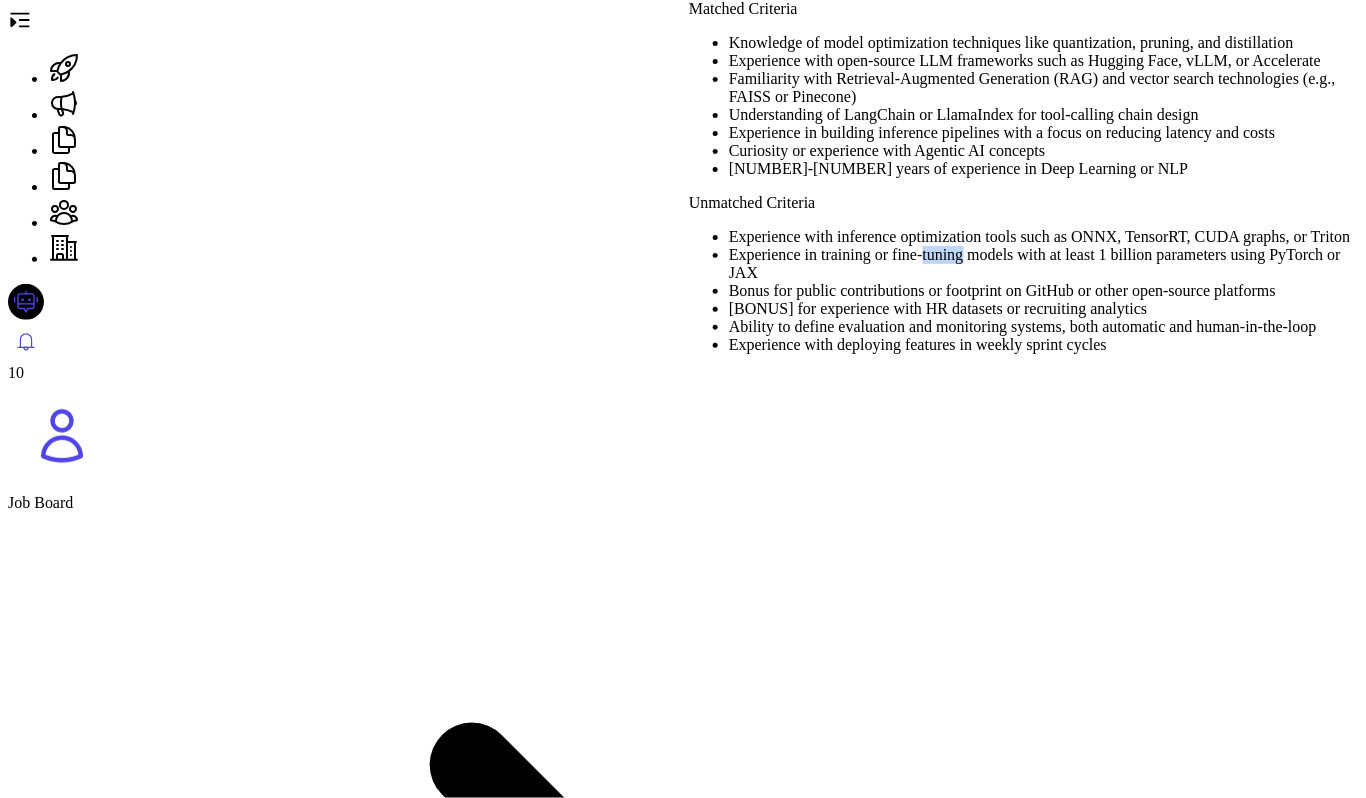 click on "Experience in training or fine-tuning models with at least 1 billion parameters using PyTorch or JAX" at bounding box center [1047, 237] 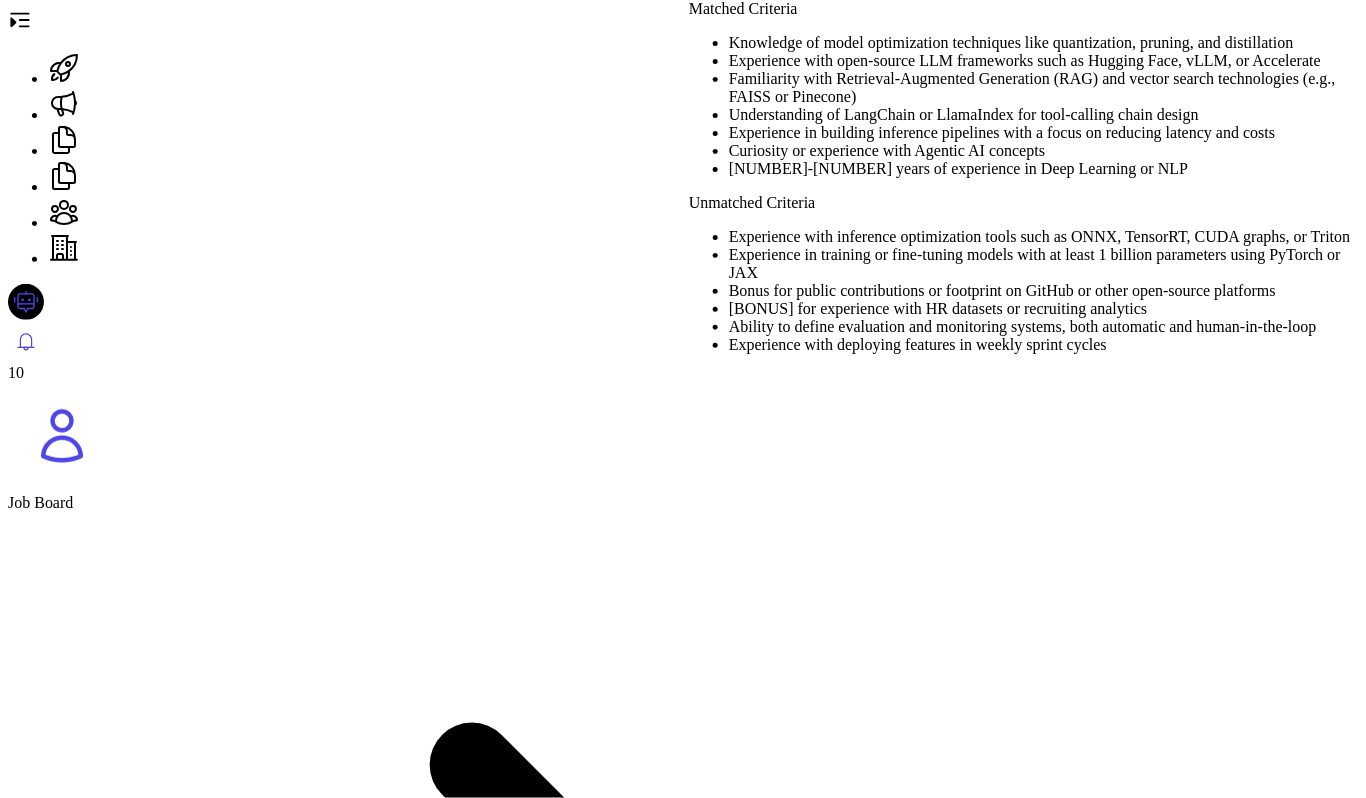 click on "[BONUS] for experience with HR datasets or recruiting analytics" at bounding box center (1047, 237) 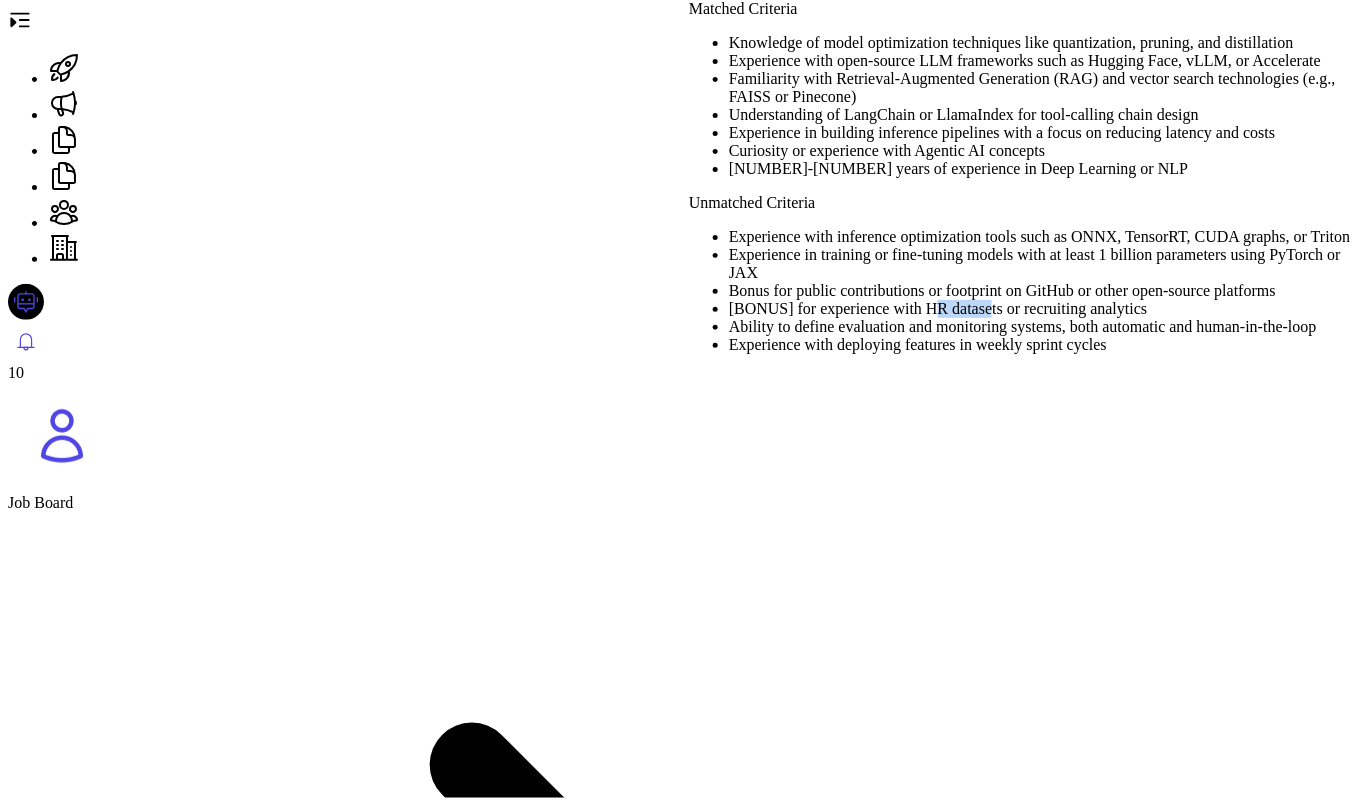 click on "[BONUS] for experience with HR datasets or recruiting analytics" at bounding box center (1047, 237) 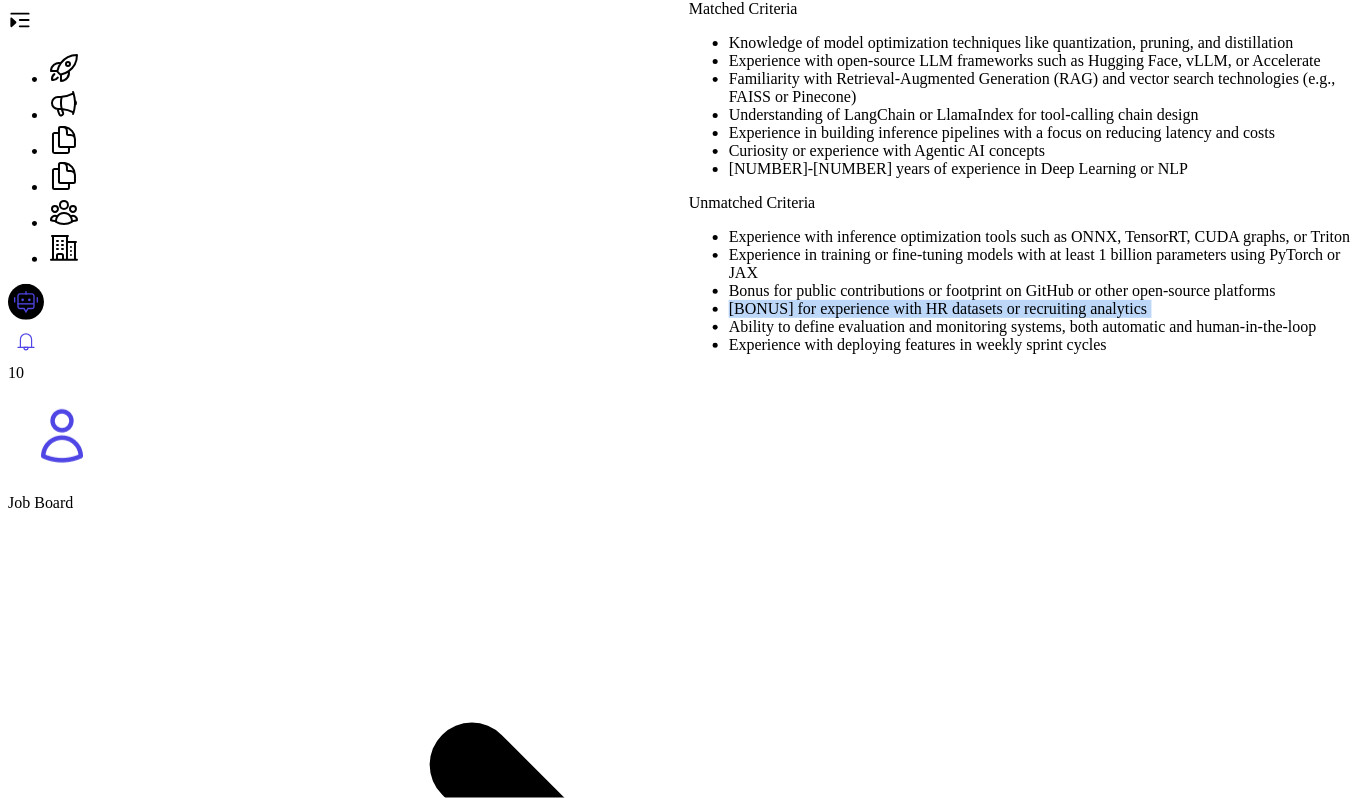 click on "[BONUS] for experience with HR datasets or recruiting analytics" at bounding box center (1047, 237) 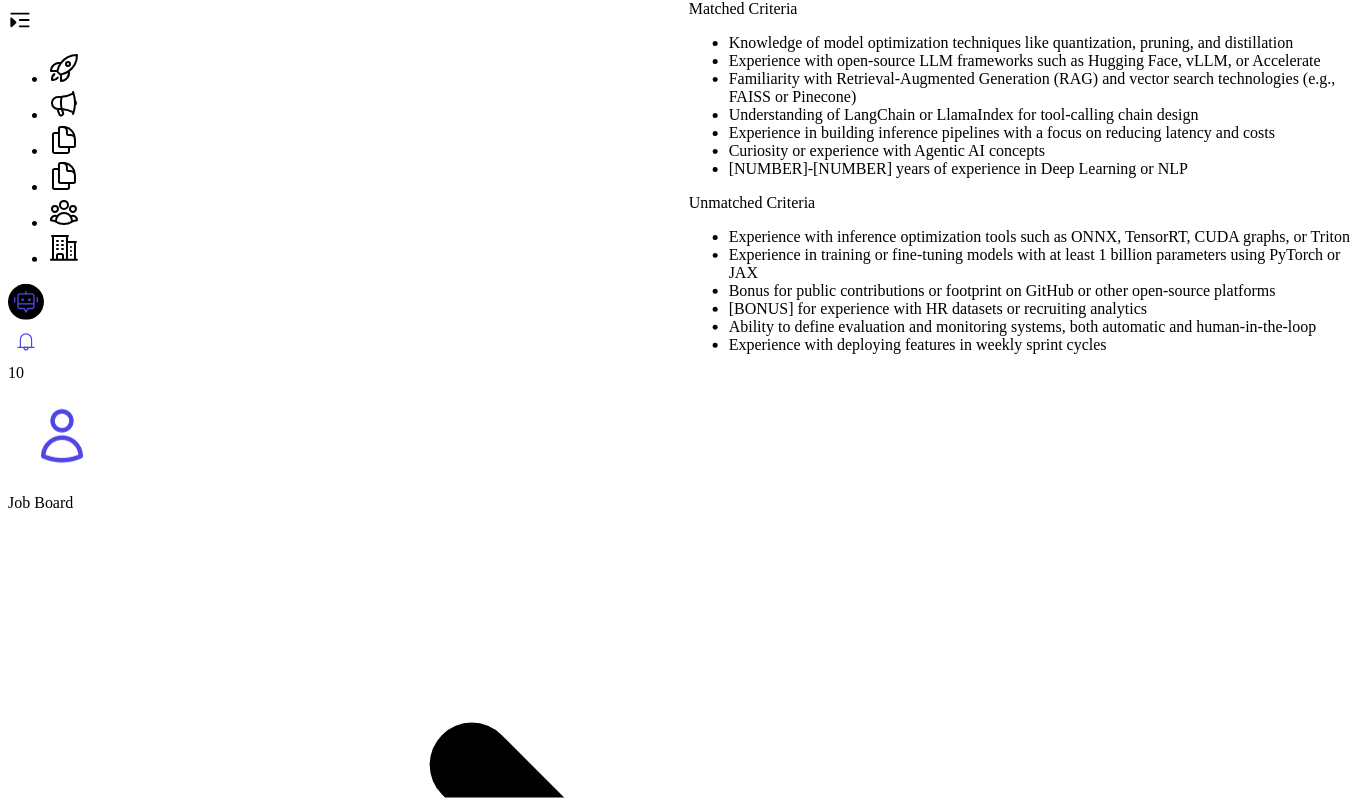click on "Experience with deploying features in weekly sprint cycles" at bounding box center [1047, 237] 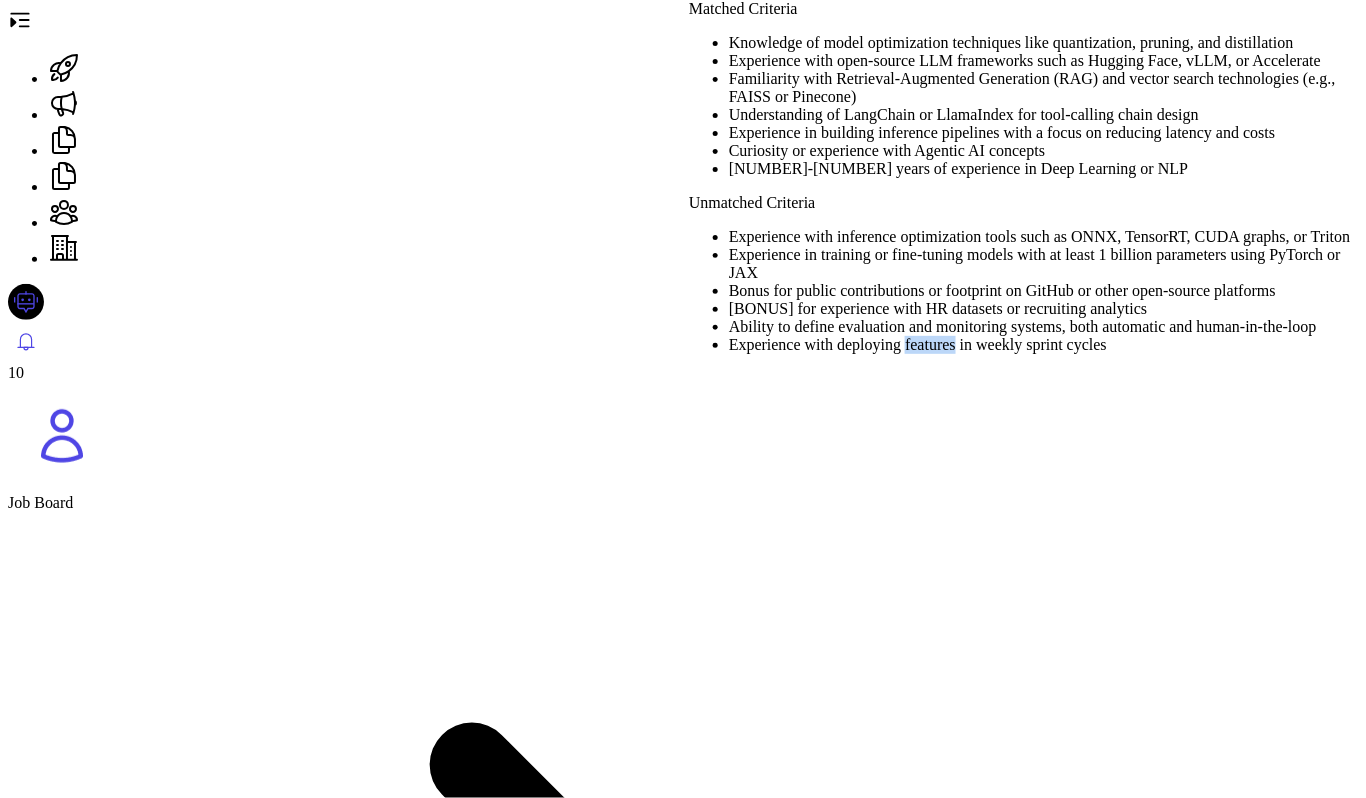 click on "Experience with deploying features in weekly sprint cycles" at bounding box center (1047, 237) 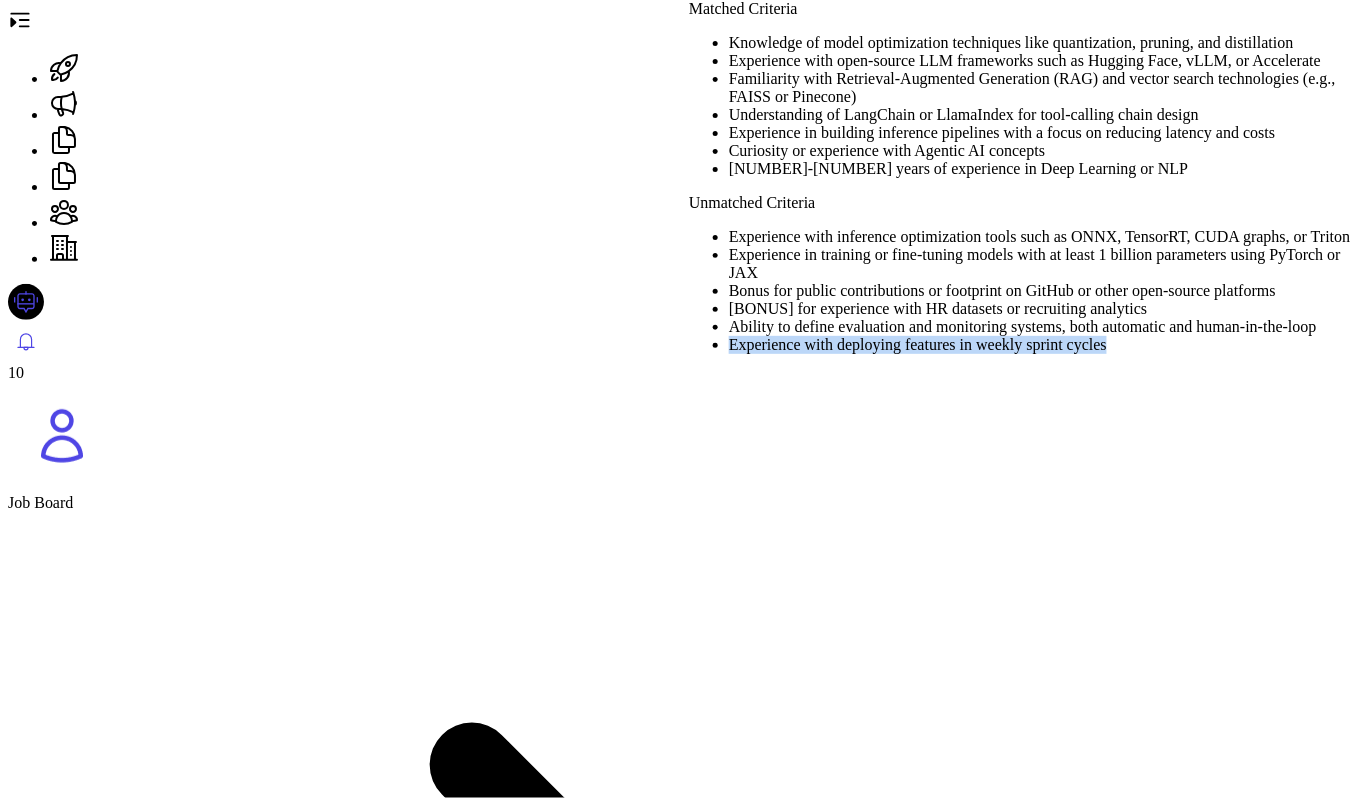 click on "Experience with deploying features in weekly sprint cycles" at bounding box center [1047, 237] 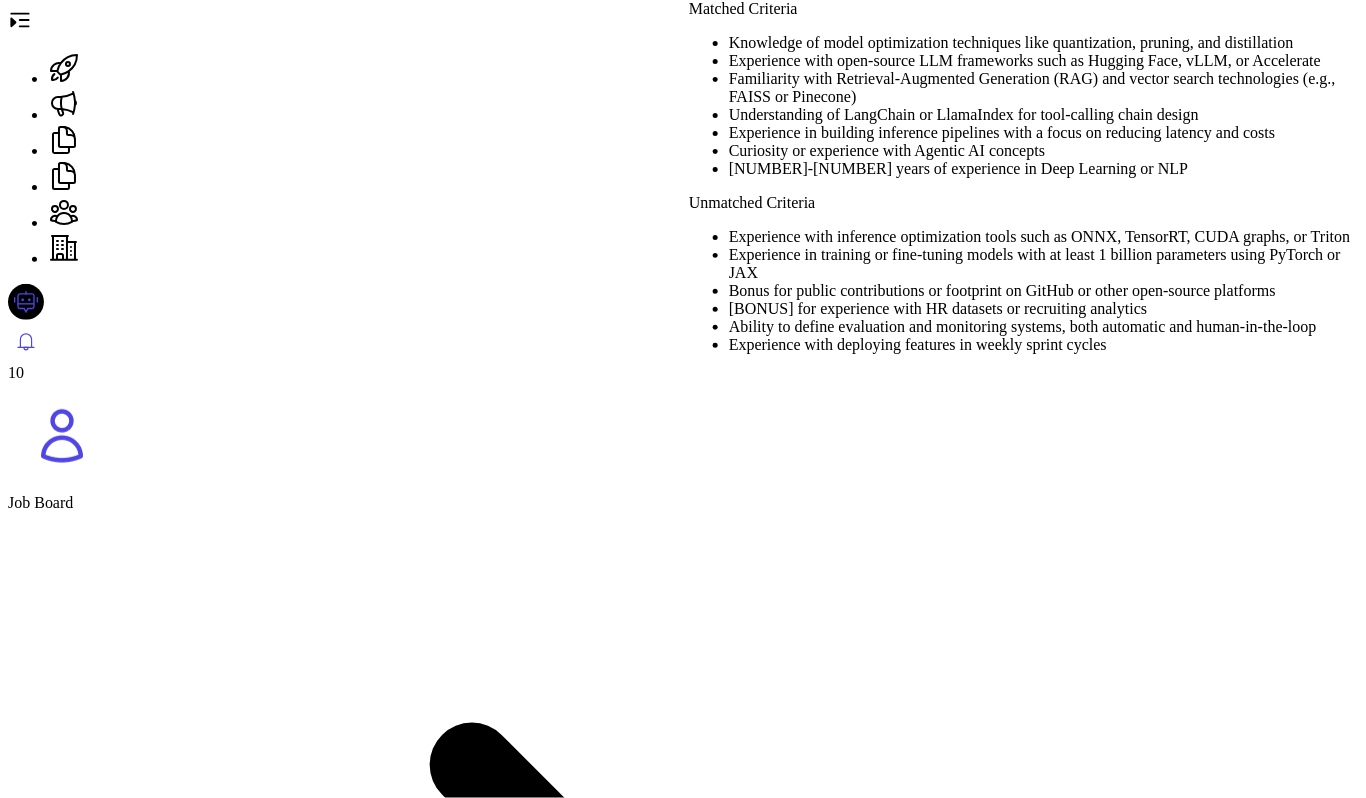 click on "[BONUS] for experience with HR datasets or recruiting analytics" at bounding box center (1047, 237) 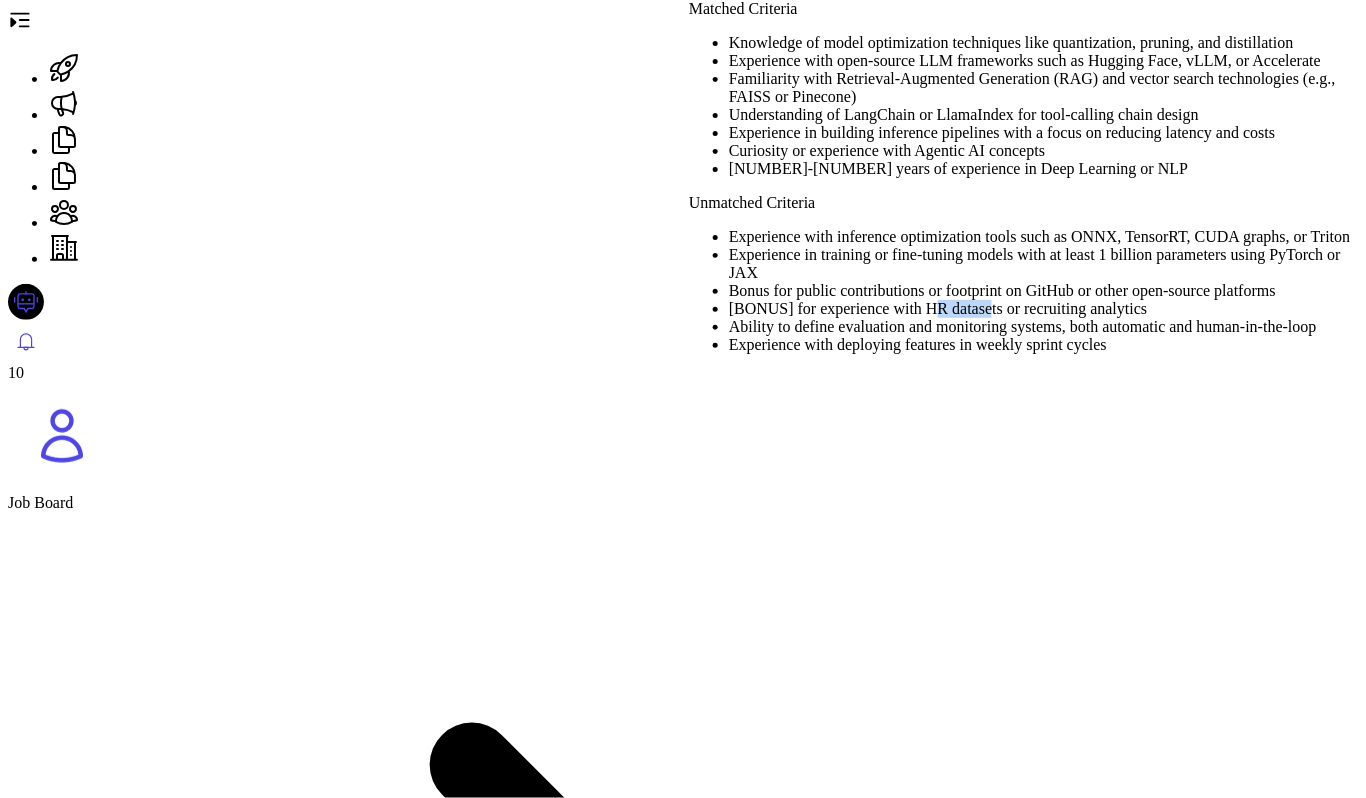 click on "[BONUS] for experience with HR datasets or recruiting analytics" at bounding box center (1047, 237) 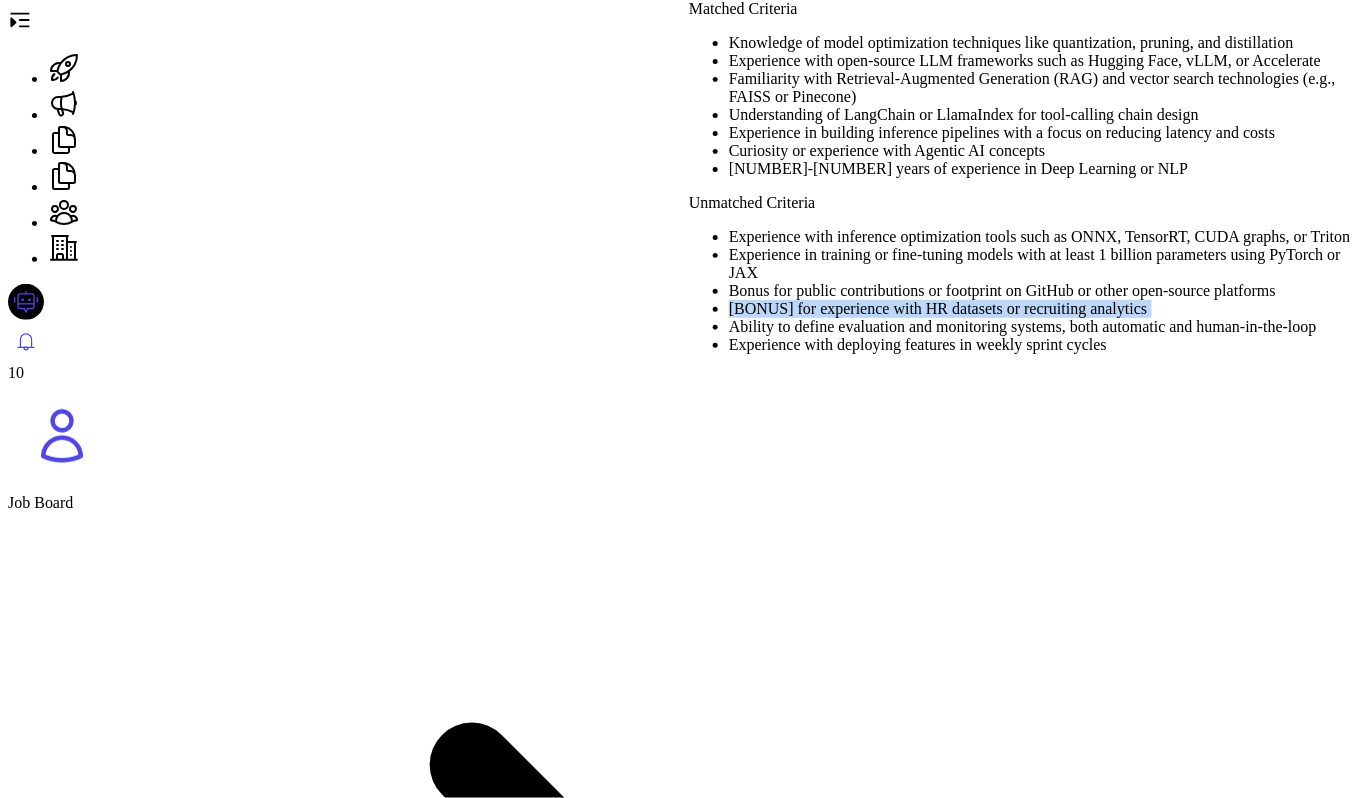 click on "[BONUS] for experience with HR datasets or recruiting analytics" at bounding box center [1047, 237] 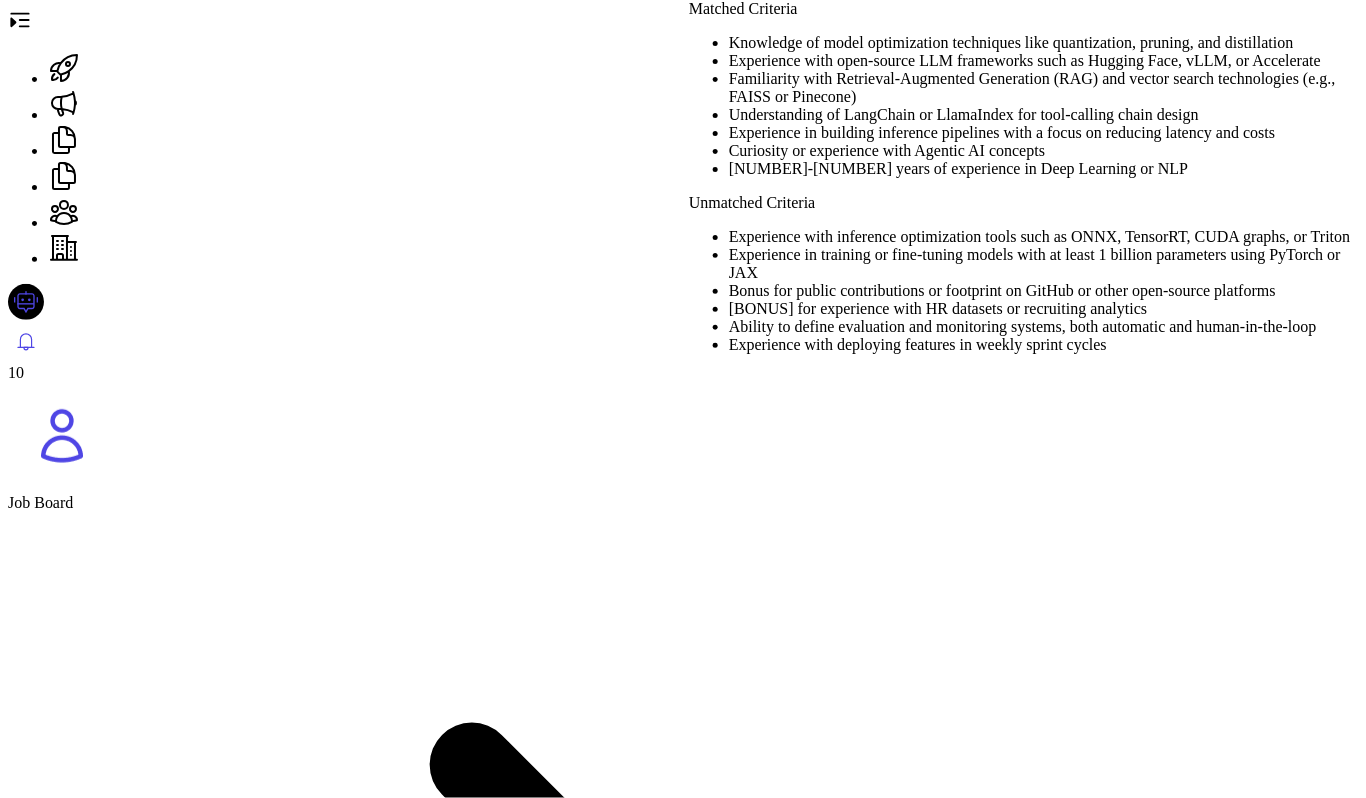 click on "Experience in training or fine-tuning models with at least 1 billion parameters using PyTorch or JAX" at bounding box center (1047, 237) 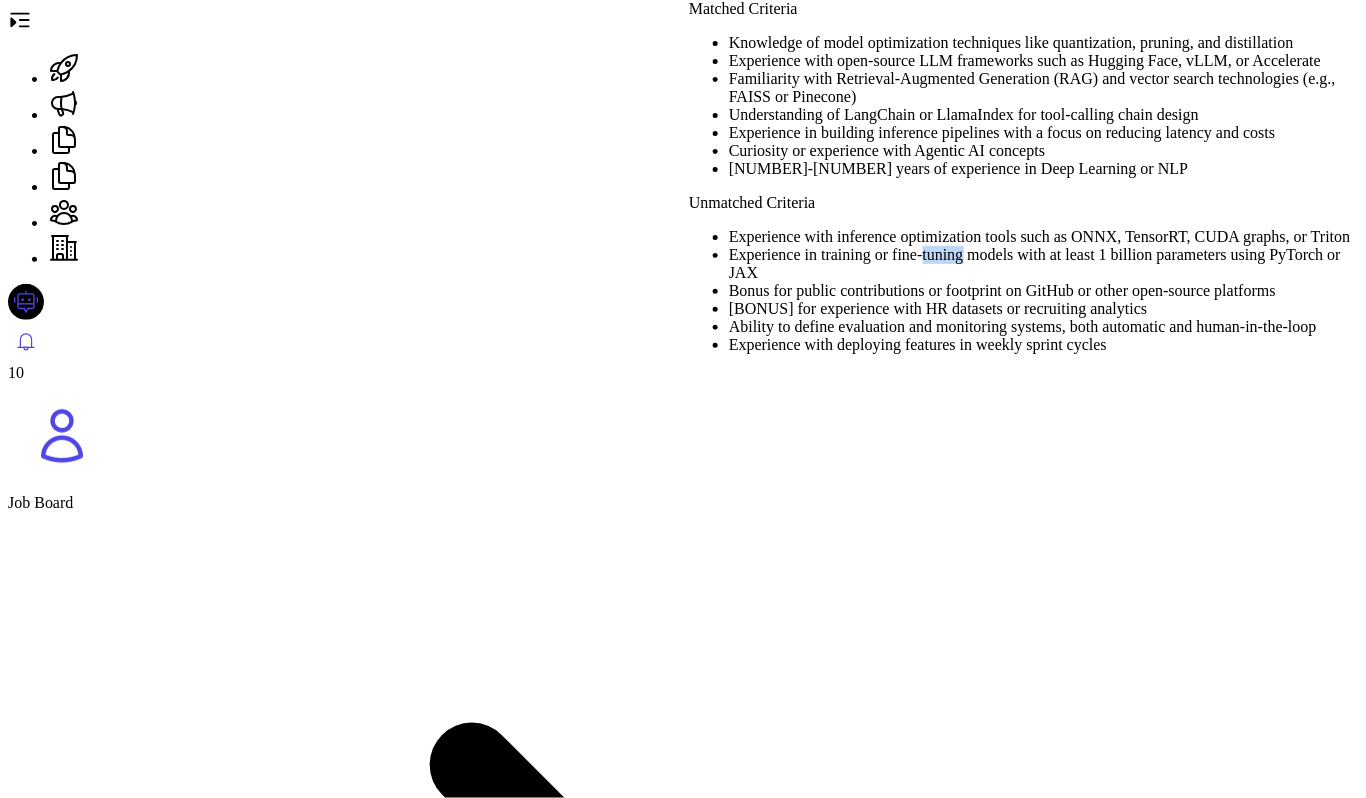 click on "Experience in training or fine-tuning models with at least 1 billion parameters using PyTorch or JAX" at bounding box center (1047, 237) 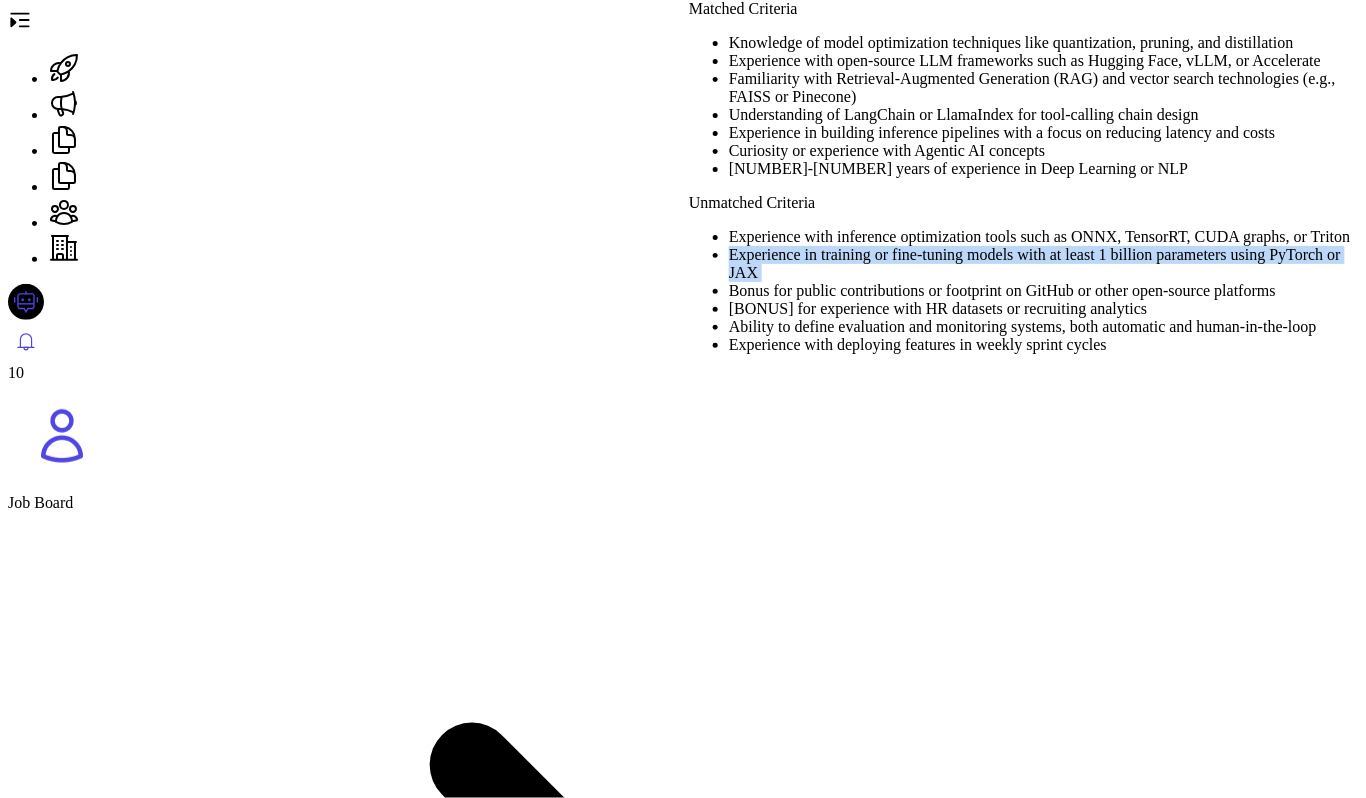 click on "Experience in training or fine-tuning models with at least 1 billion parameters using PyTorch or JAX" at bounding box center (1047, 237) 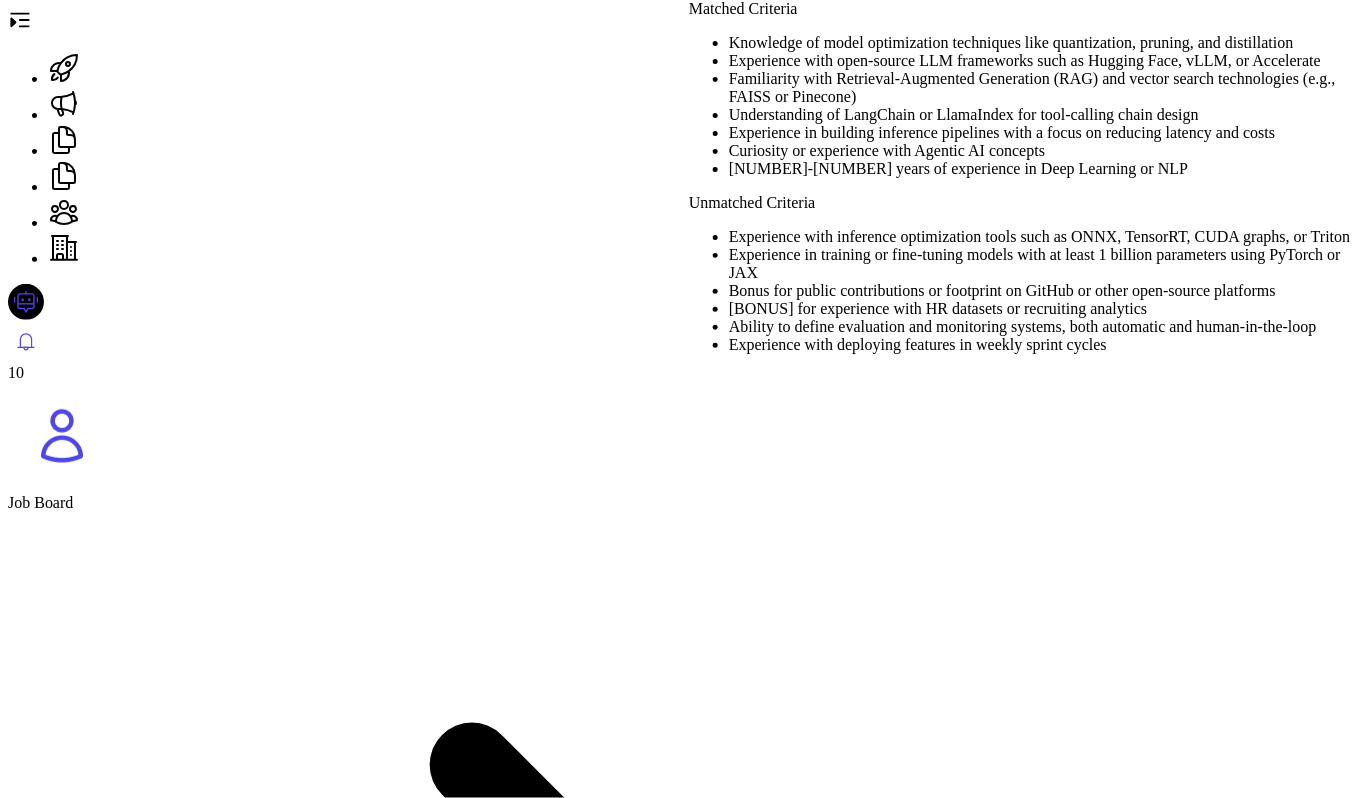 click on "[BONUS] for experience with HR datasets or recruiting analytics" at bounding box center [1047, 237] 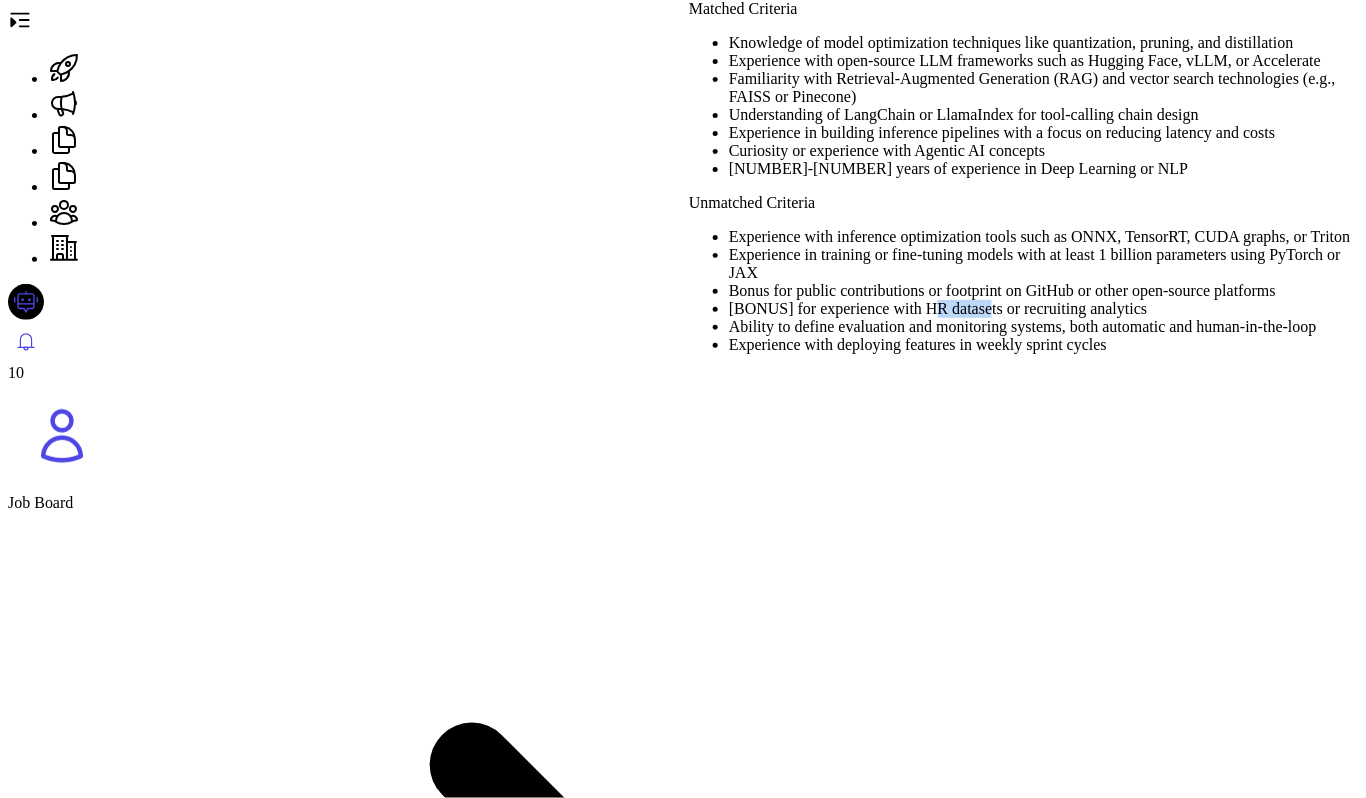 click on "[BONUS] for experience with HR datasets or recruiting analytics" at bounding box center (1047, 237) 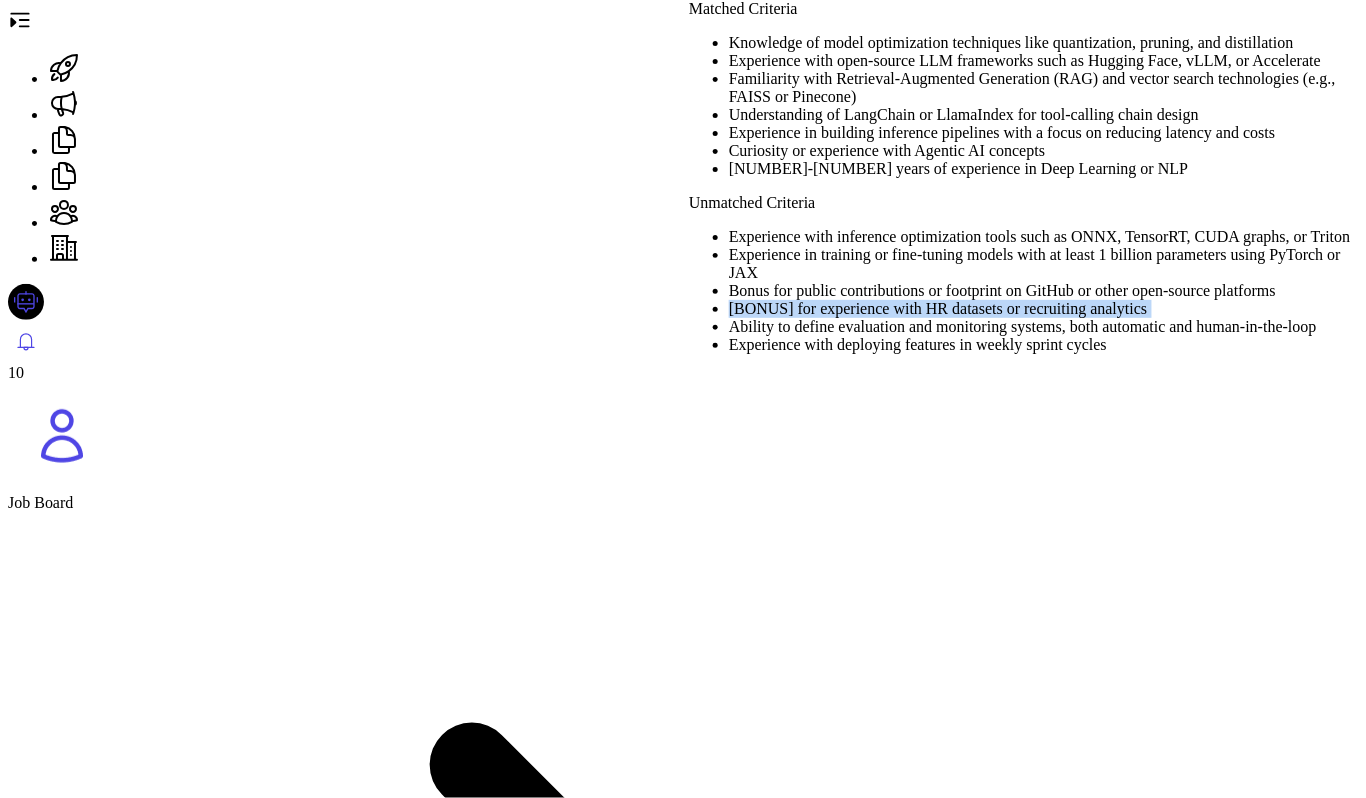 click on "[BONUS] for experience with HR datasets or recruiting analytics" at bounding box center [1047, 237] 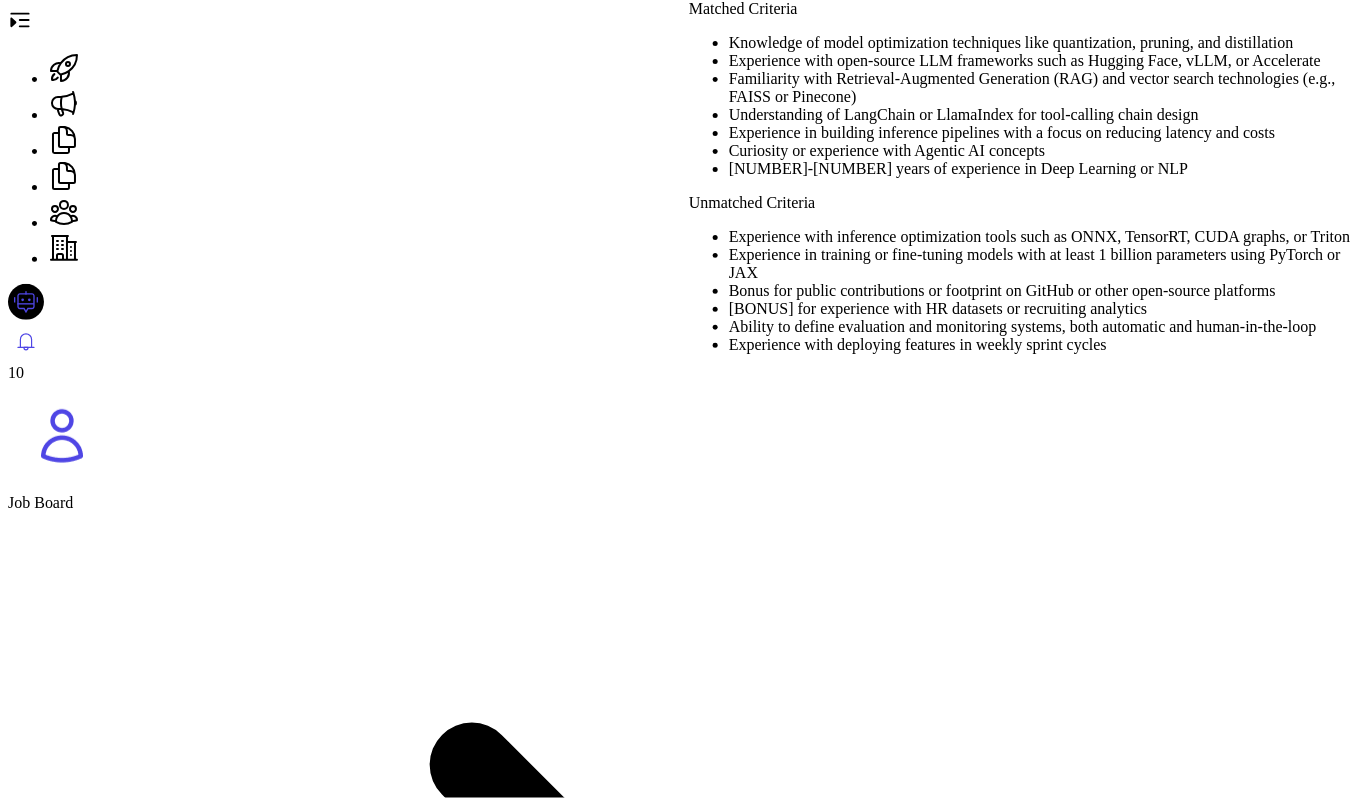 click on "Experience with deploying features in weekly sprint cycles" at bounding box center (1047, 237) 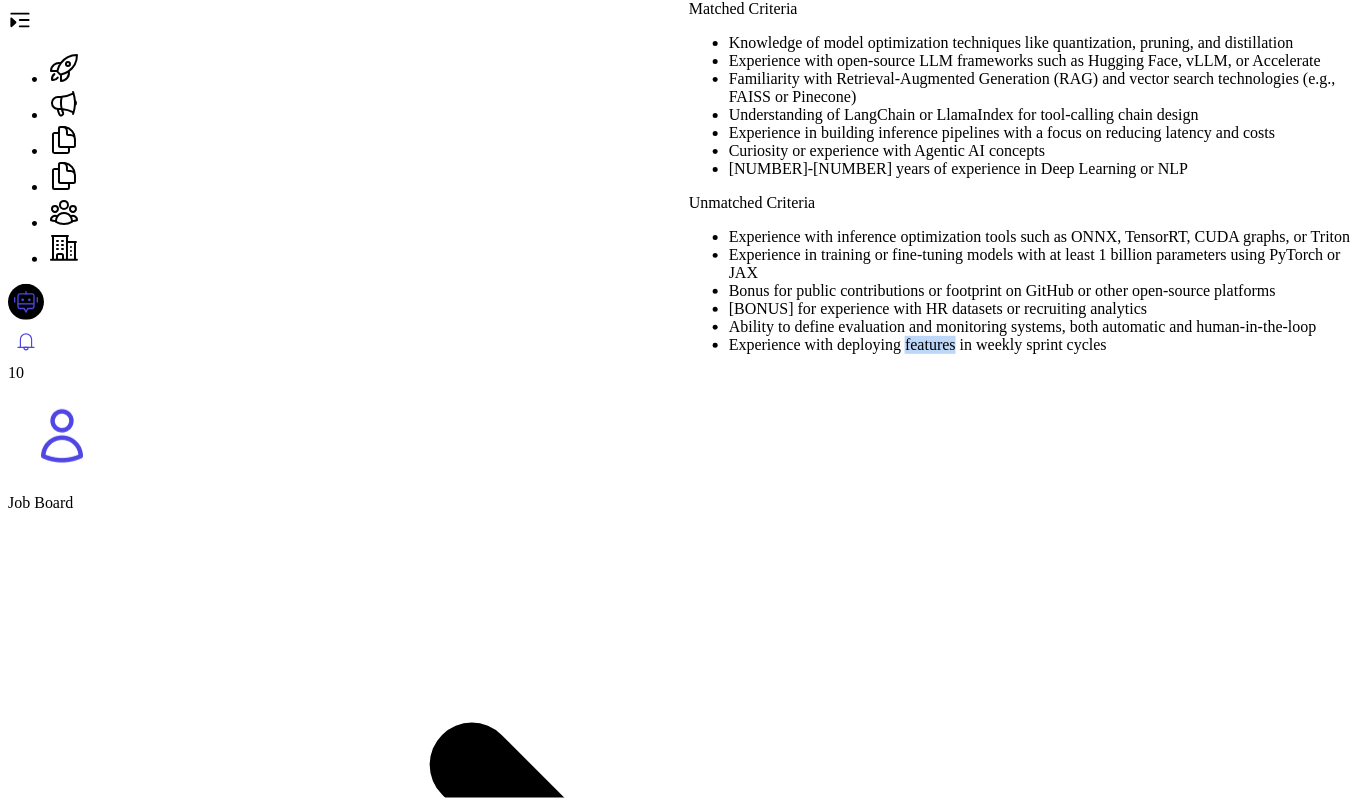 click on "Experience with deploying features in weekly sprint cycles" at bounding box center (1047, 237) 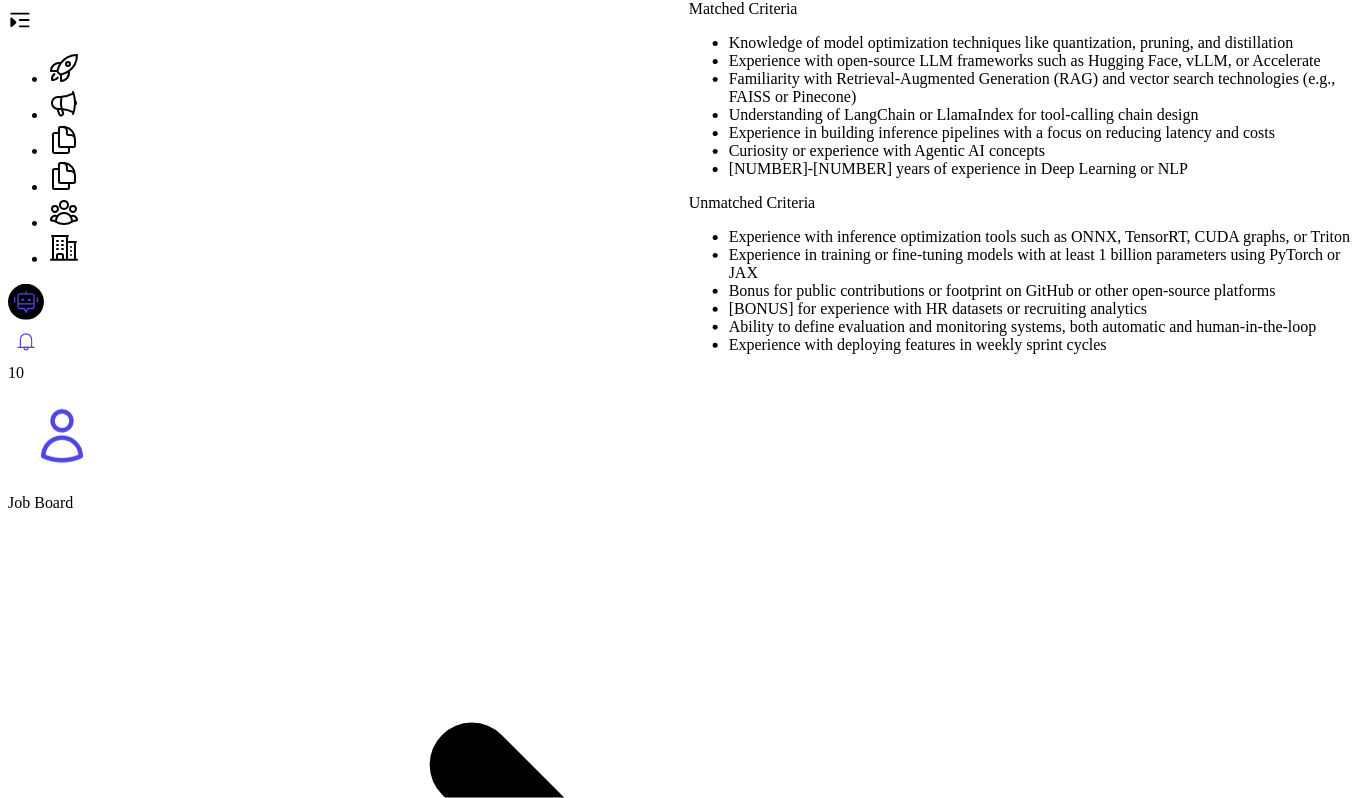 click on "[BONUS] for experience with HR datasets or recruiting analytics" at bounding box center [1047, 237] 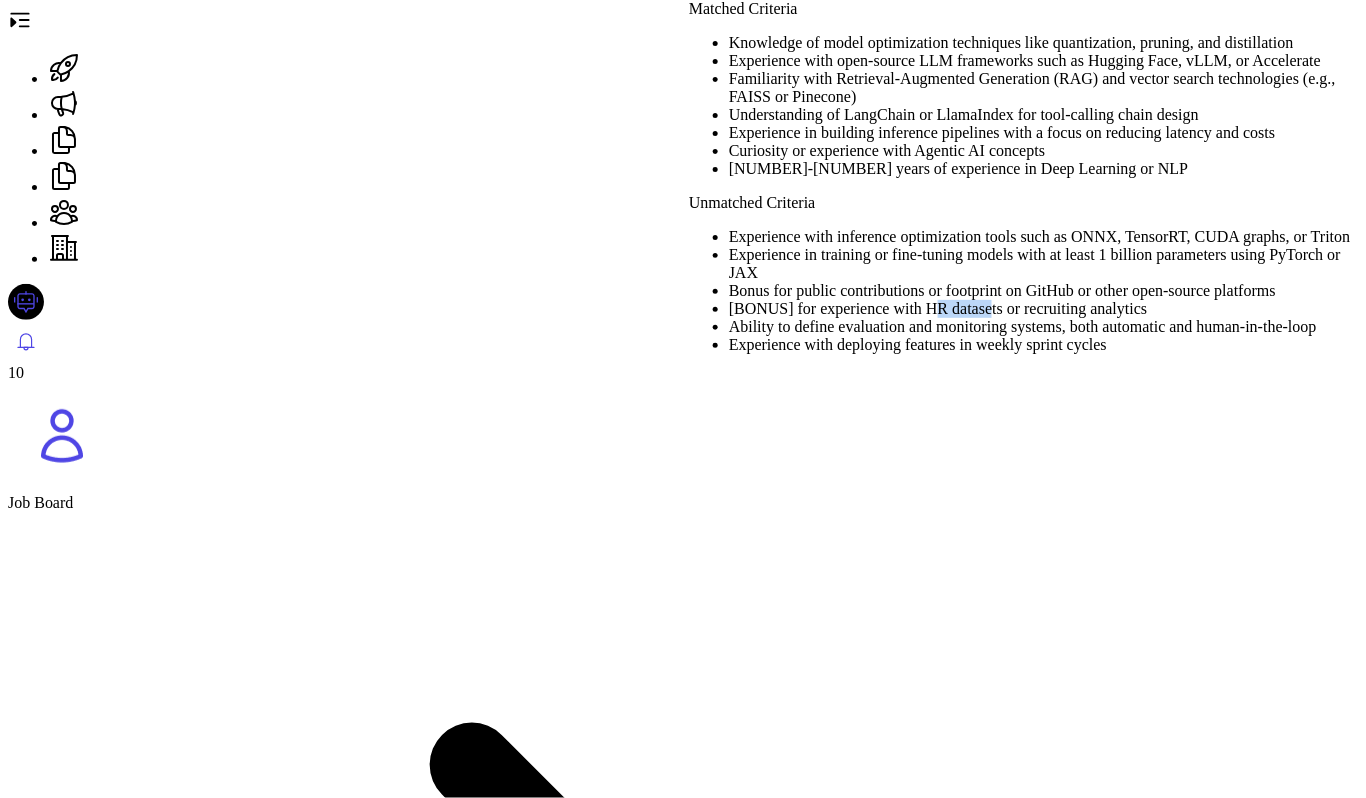 click on "[BONUS] for experience with HR datasets or recruiting analytics" at bounding box center (1047, 237) 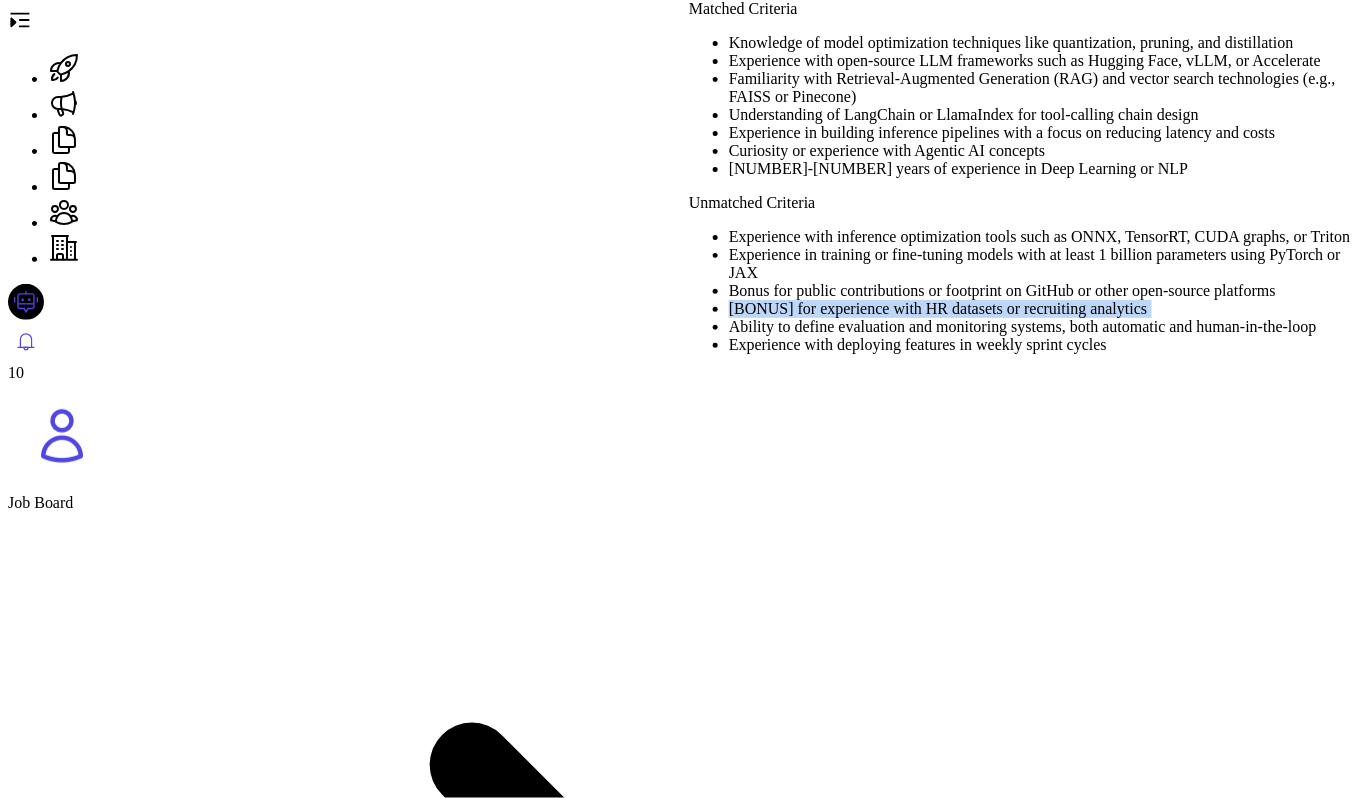 click on "[BONUS] for experience with HR datasets or recruiting analytics" at bounding box center (1047, 237) 